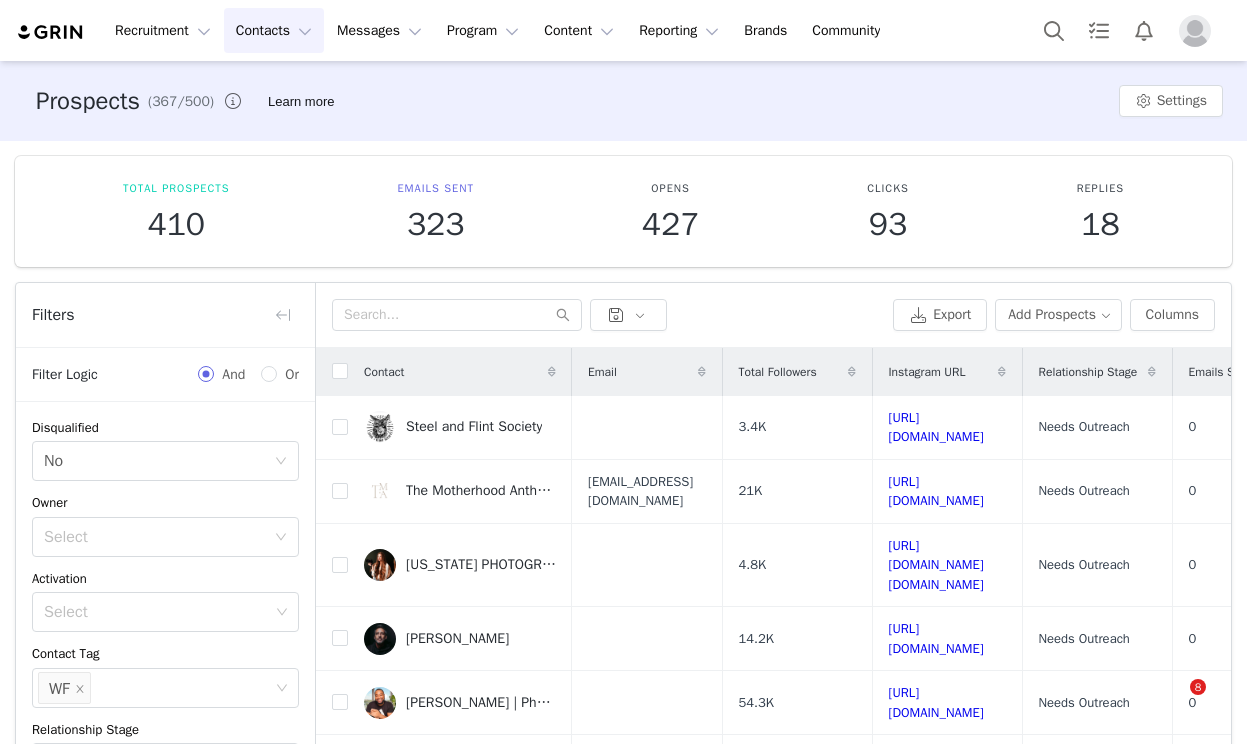 scroll, scrollTop: 0, scrollLeft: 0, axis: both 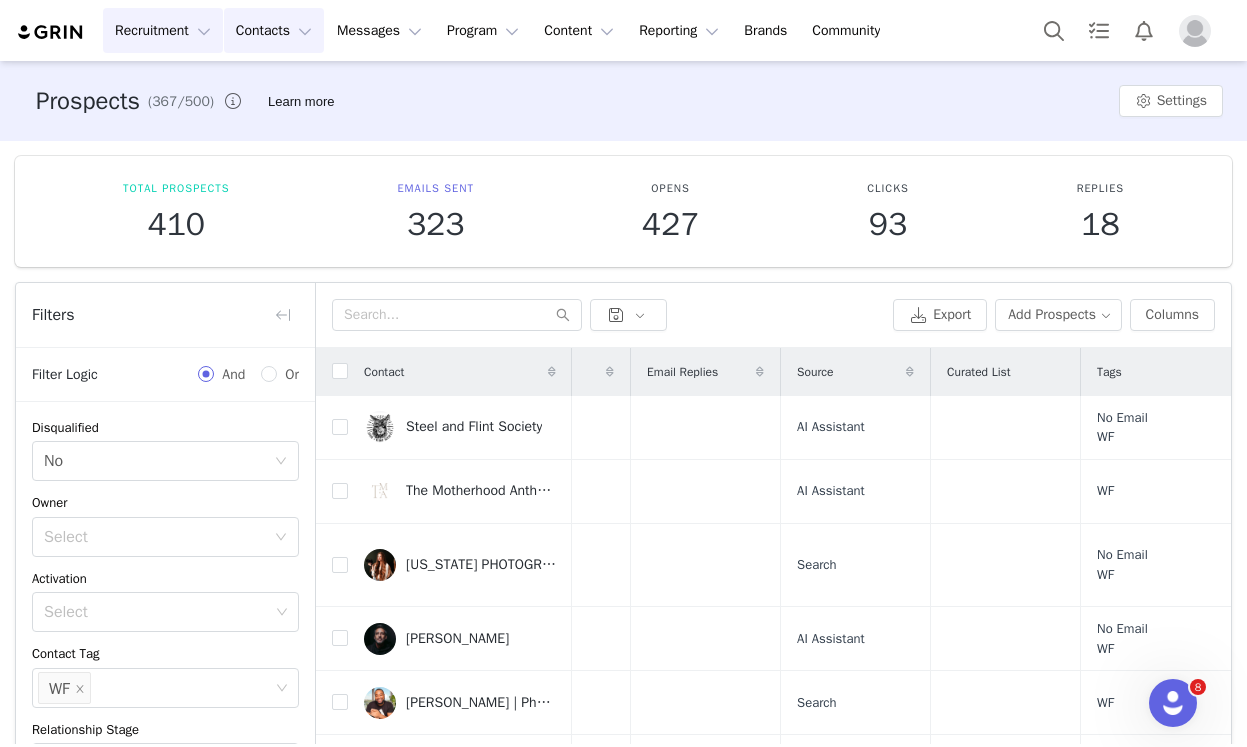 click on "Recruitment Recruitment" at bounding box center (163, 30) 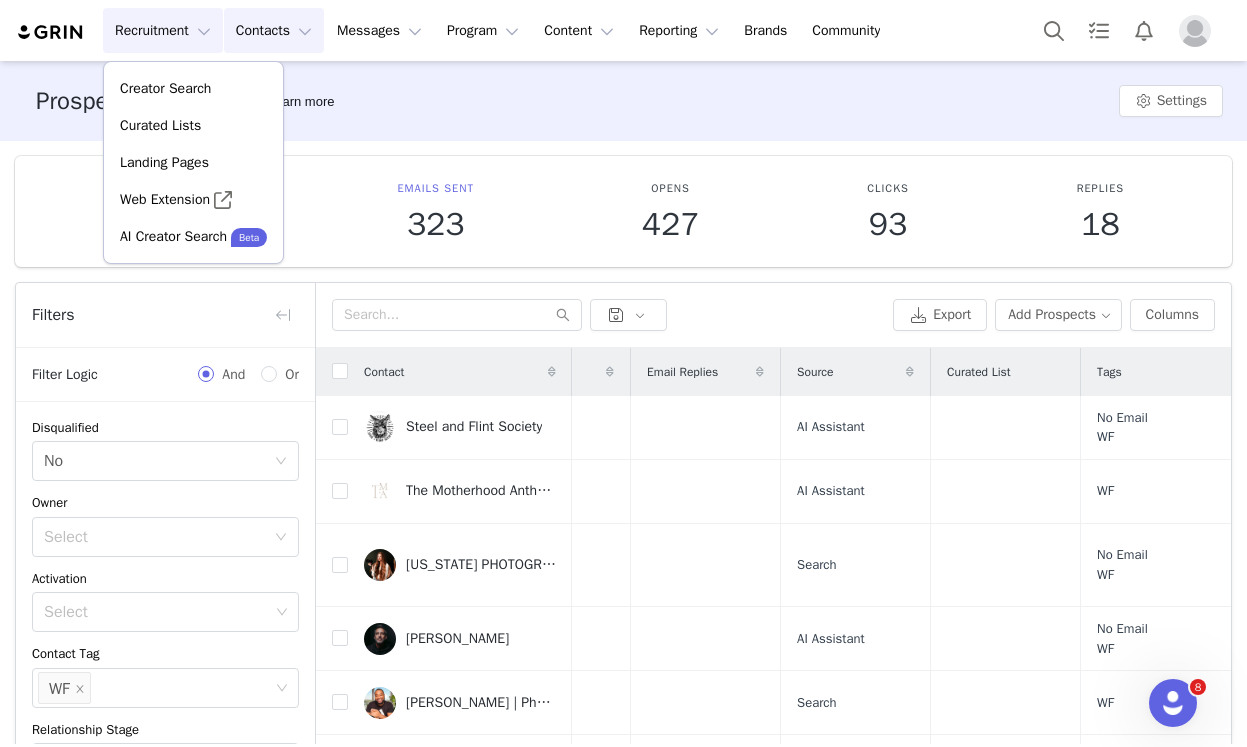 click on "Recruitment Recruitment" at bounding box center (163, 30) 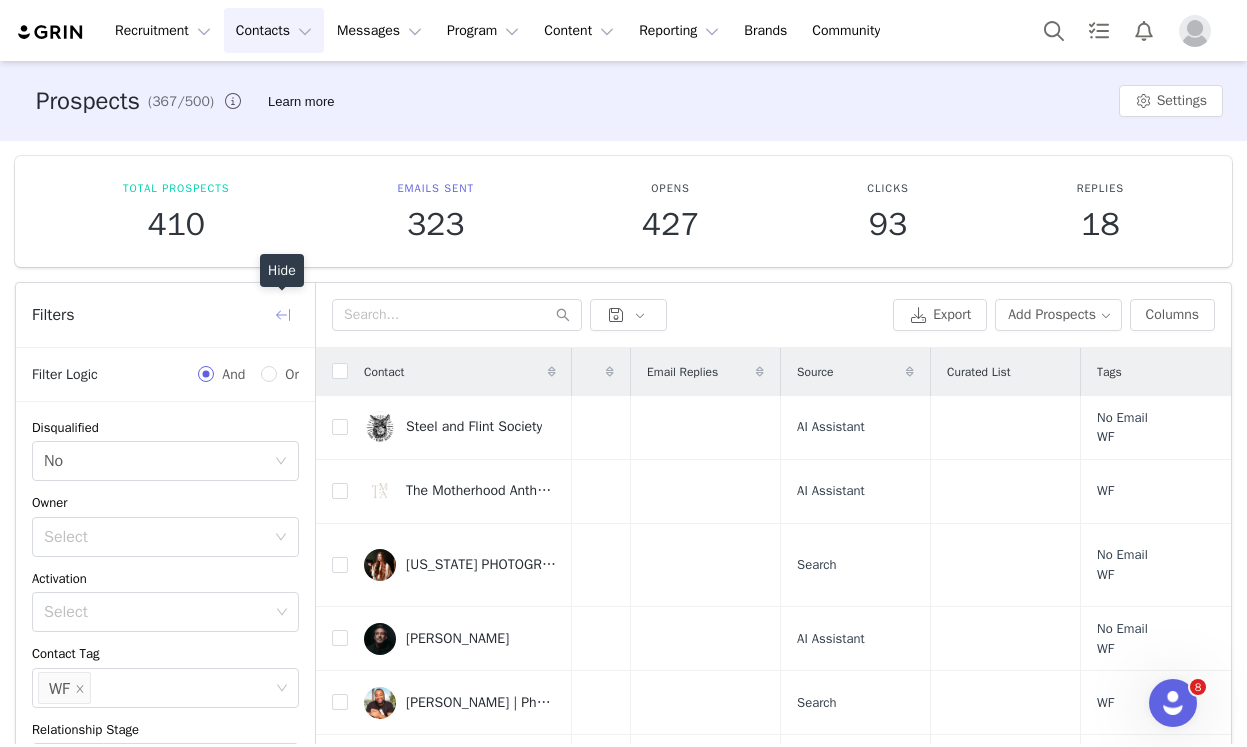 click at bounding box center [283, 315] 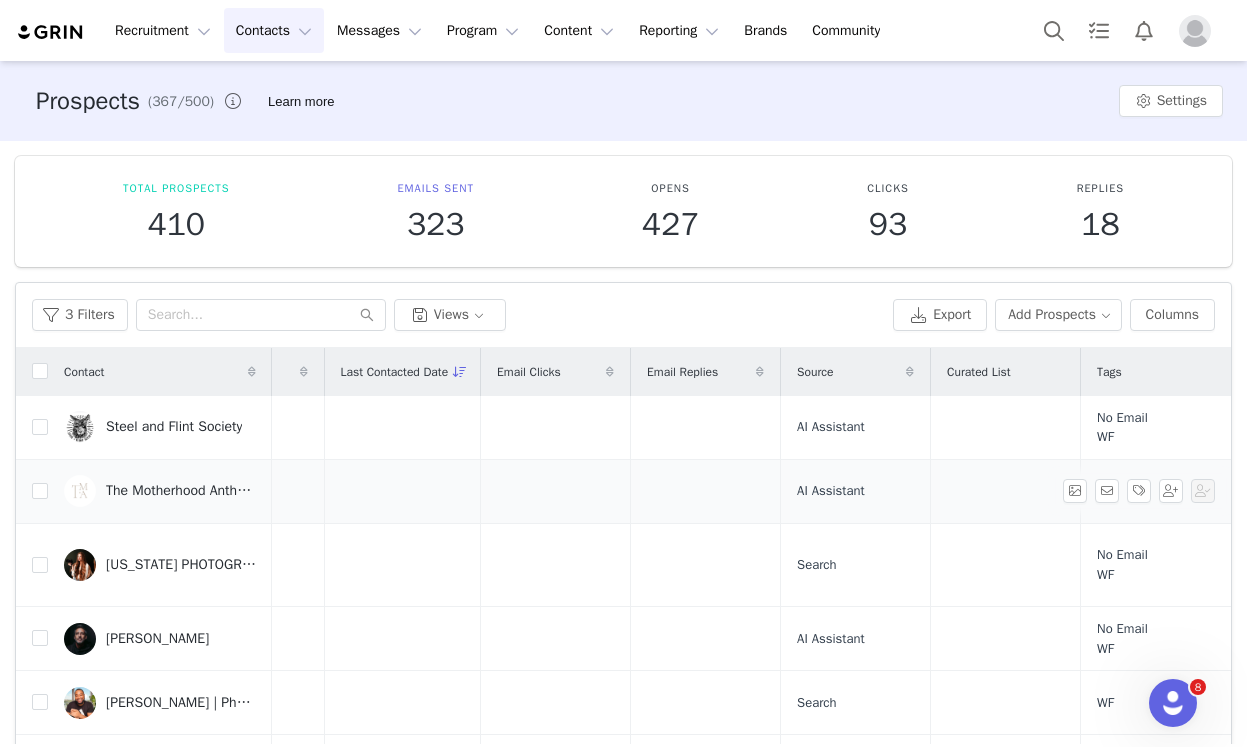 scroll, scrollTop: 0, scrollLeft: 1266, axis: horizontal 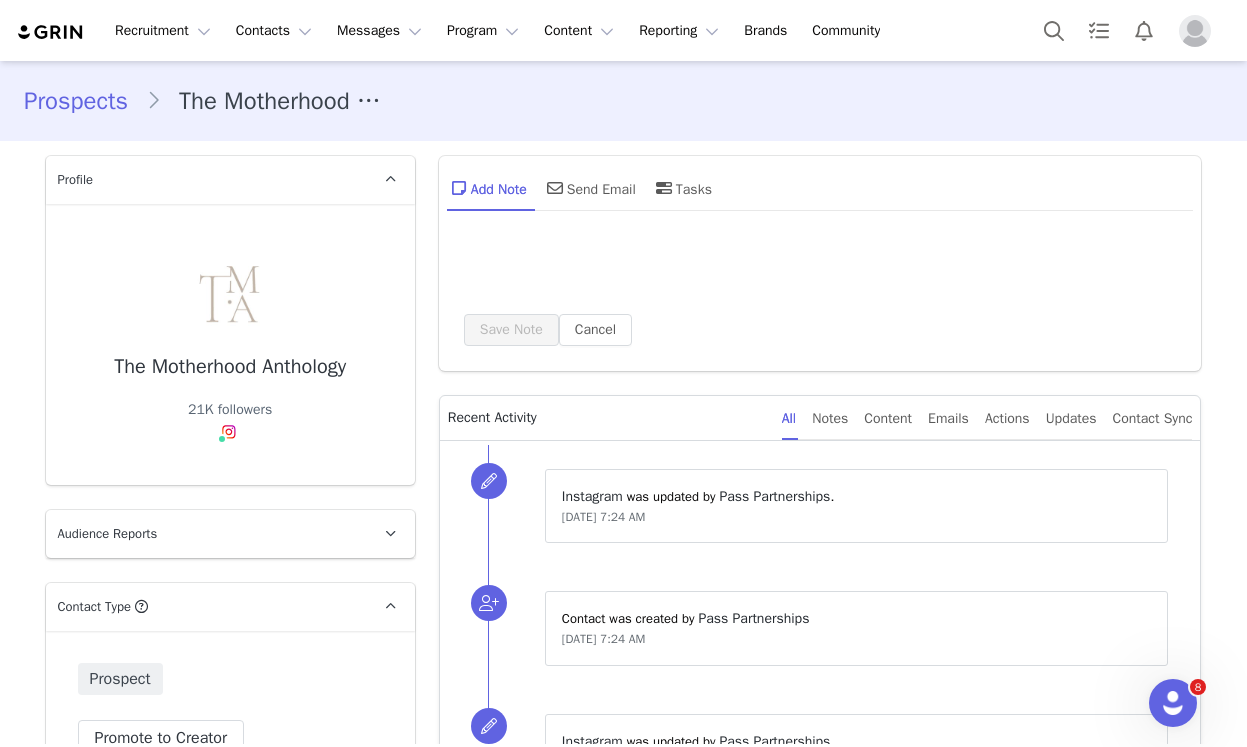 type on "+1 ([GEOGRAPHIC_DATA])" 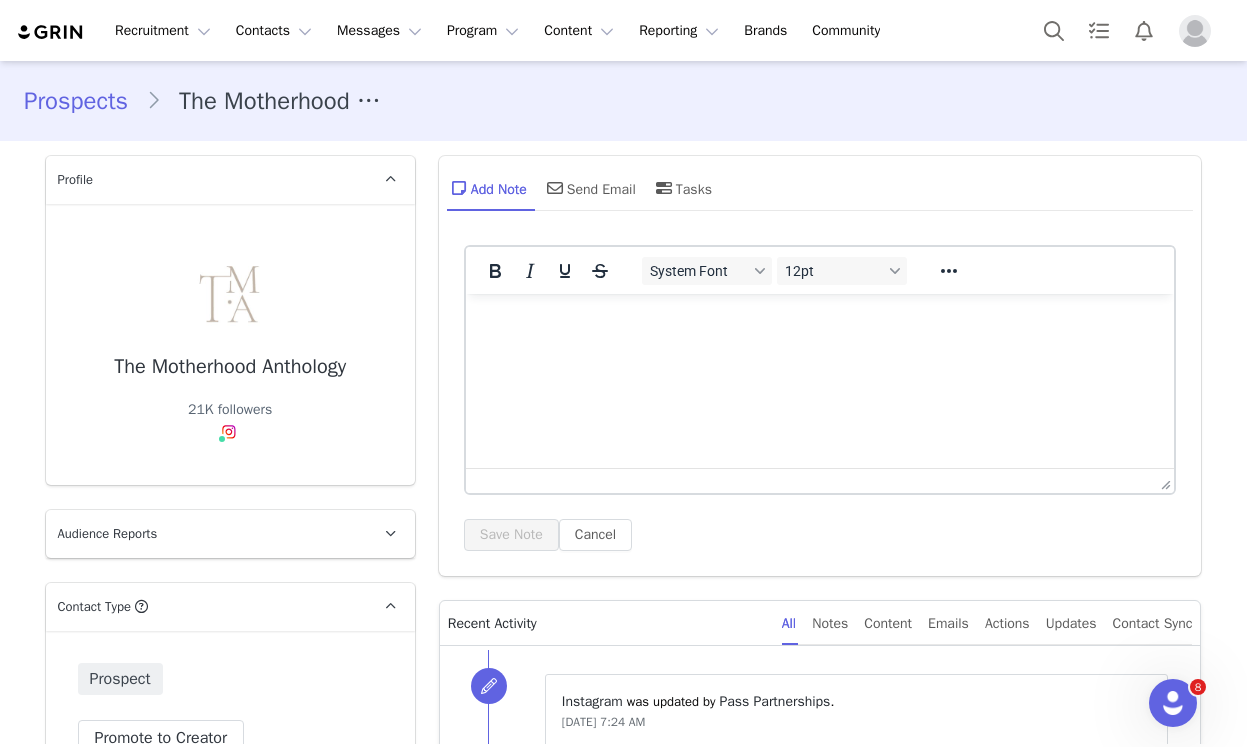 scroll, scrollTop: 0, scrollLeft: 0, axis: both 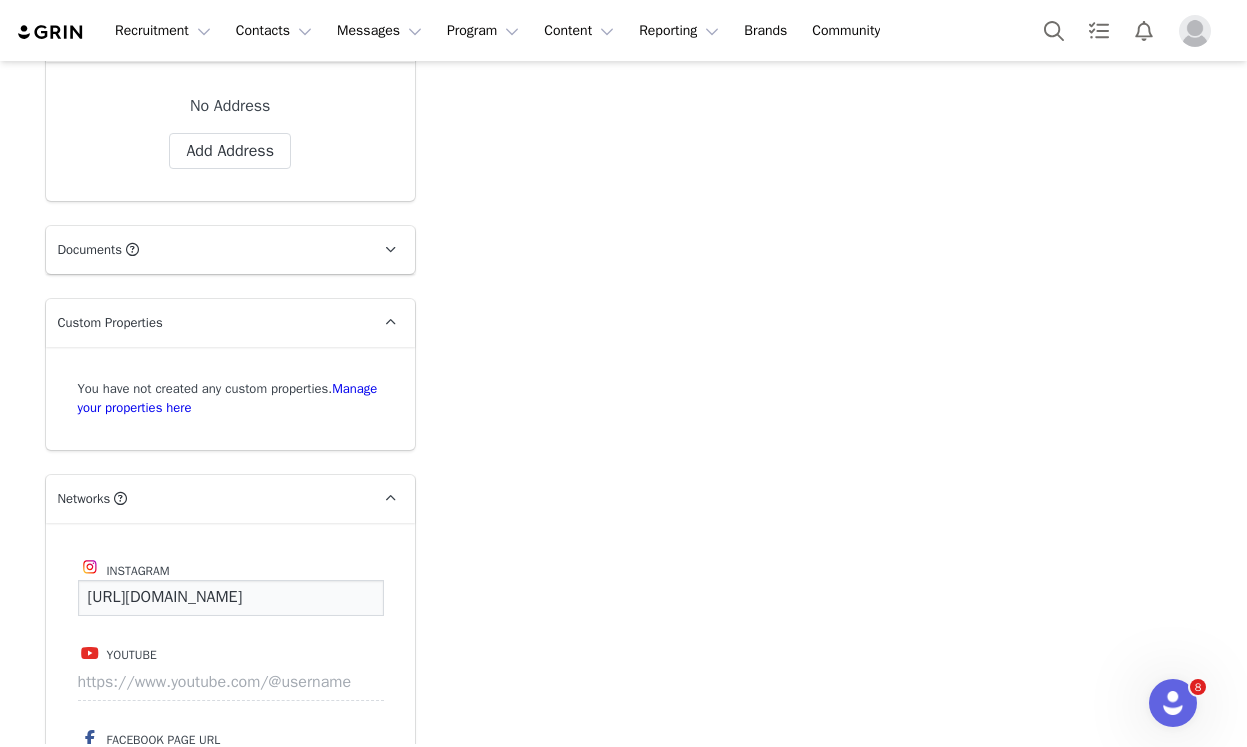 drag, startPoint x: 281, startPoint y: 597, endPoint x: 398, endPoint y: 612, distance: 117.95762 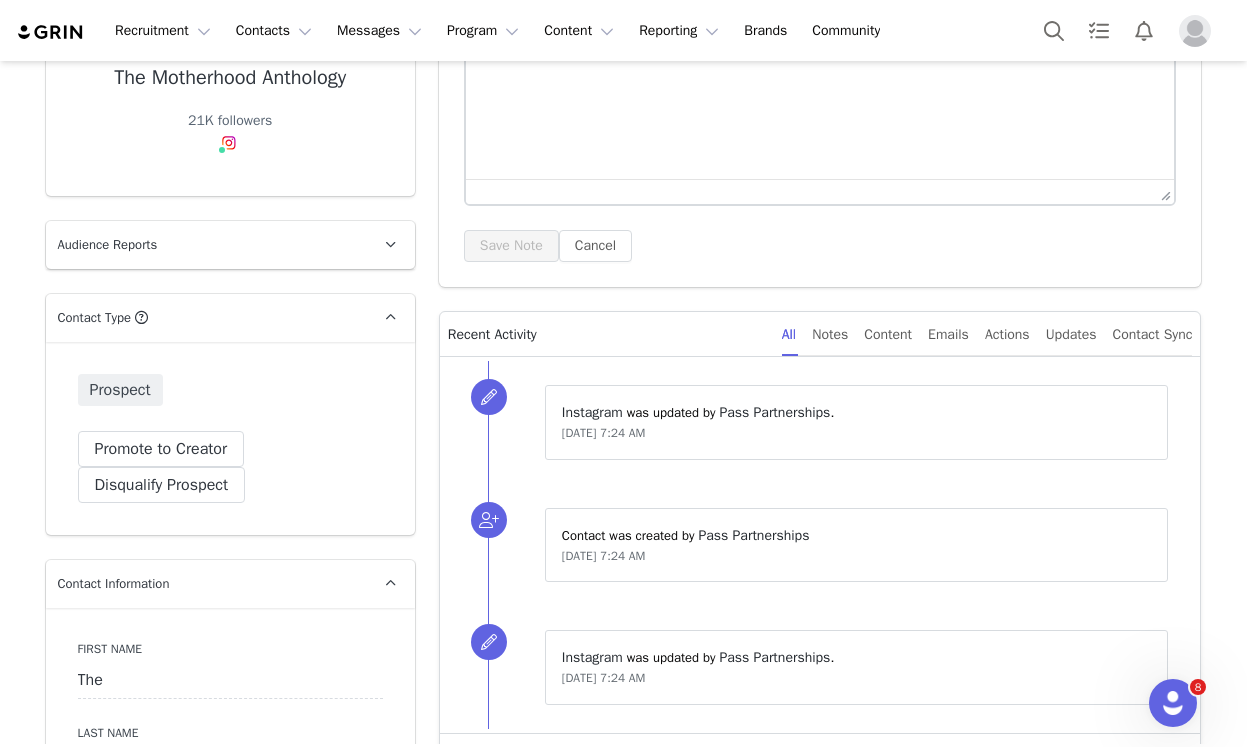 scroll, scrollTop: 0, scrollLeft: 0, axis: both 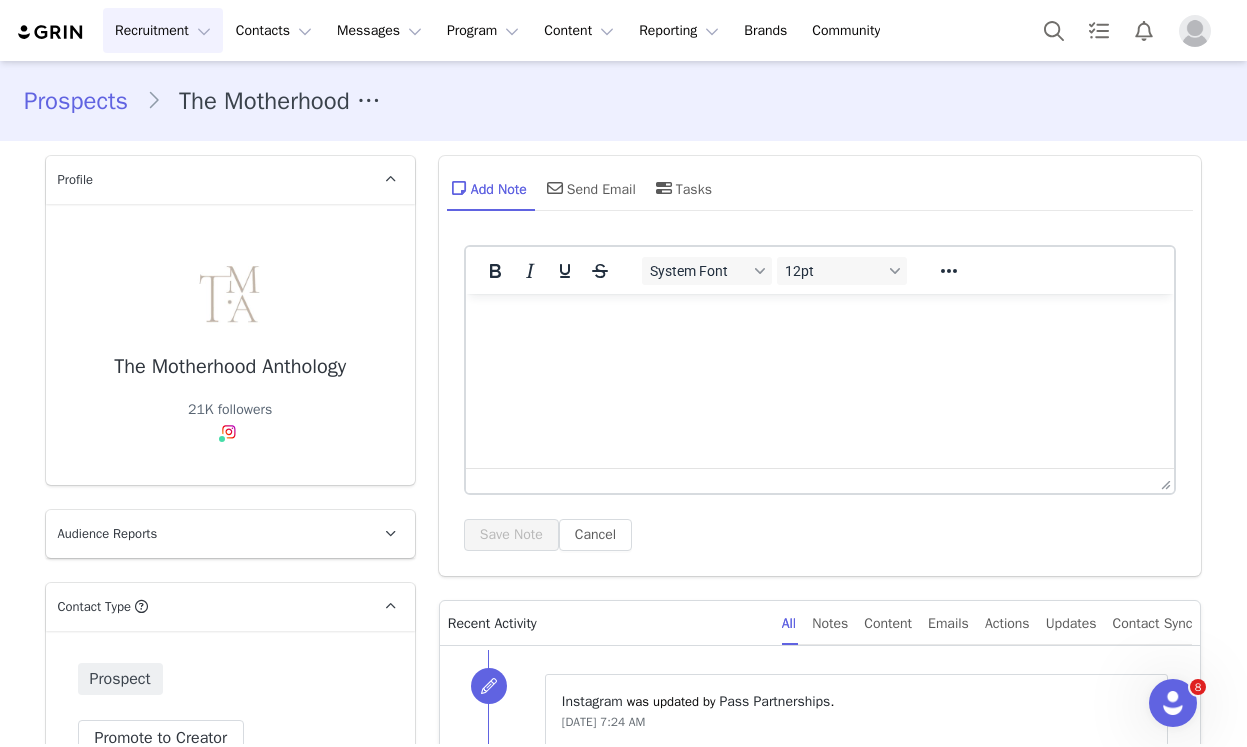 click on "Recruitment Recruitment" at bounding box center (163, 30) 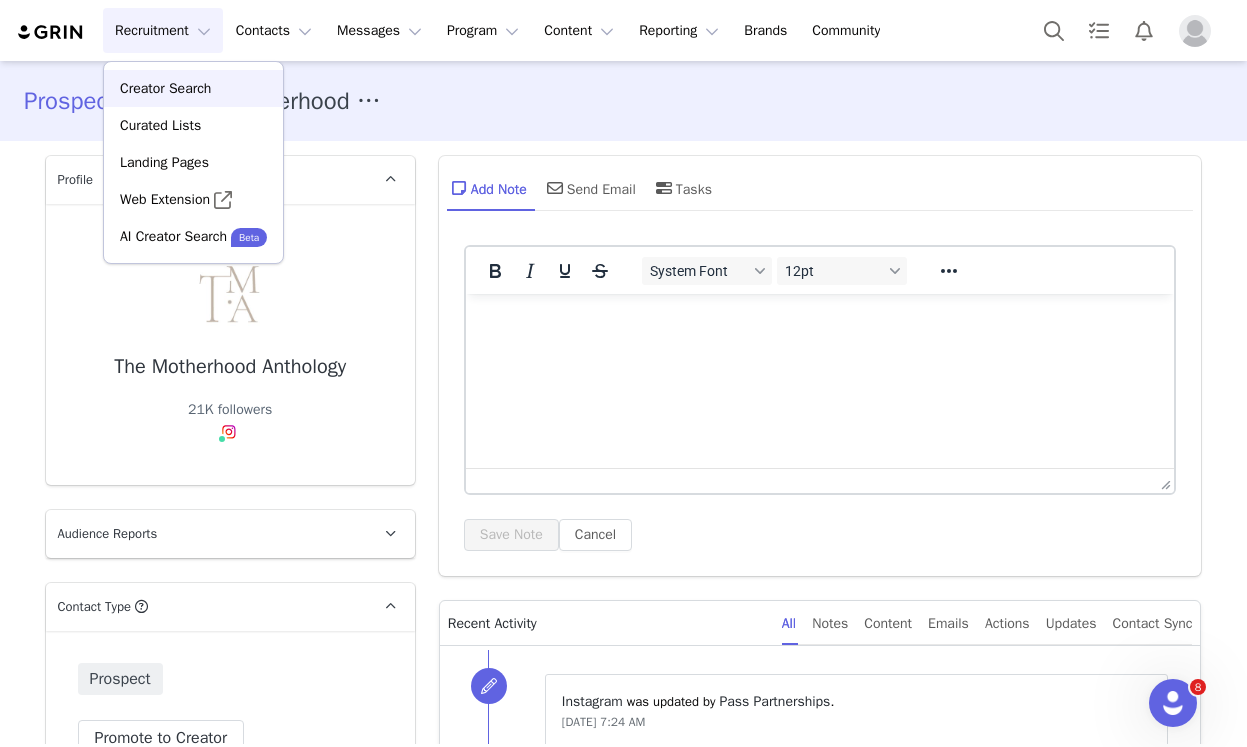click on "Creator Search" at bounding box center [165, 88] 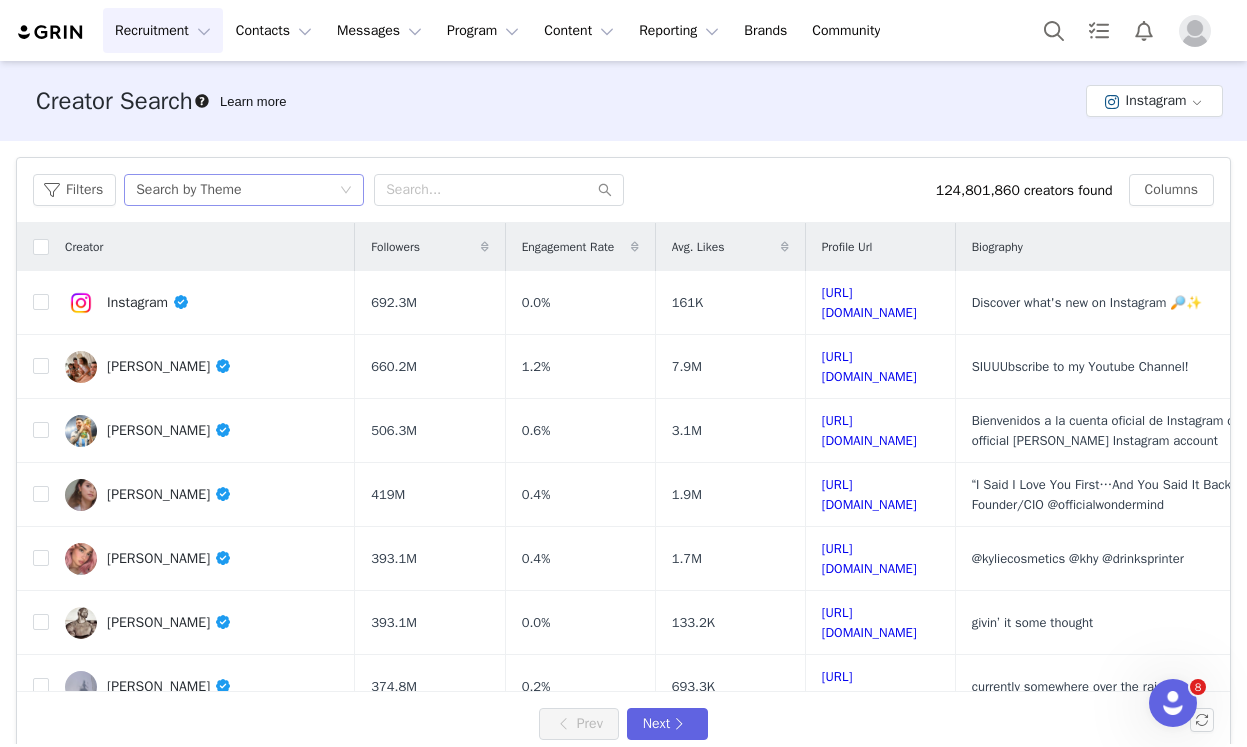 click on "Search by Theme" at bounding box center [237, 190] 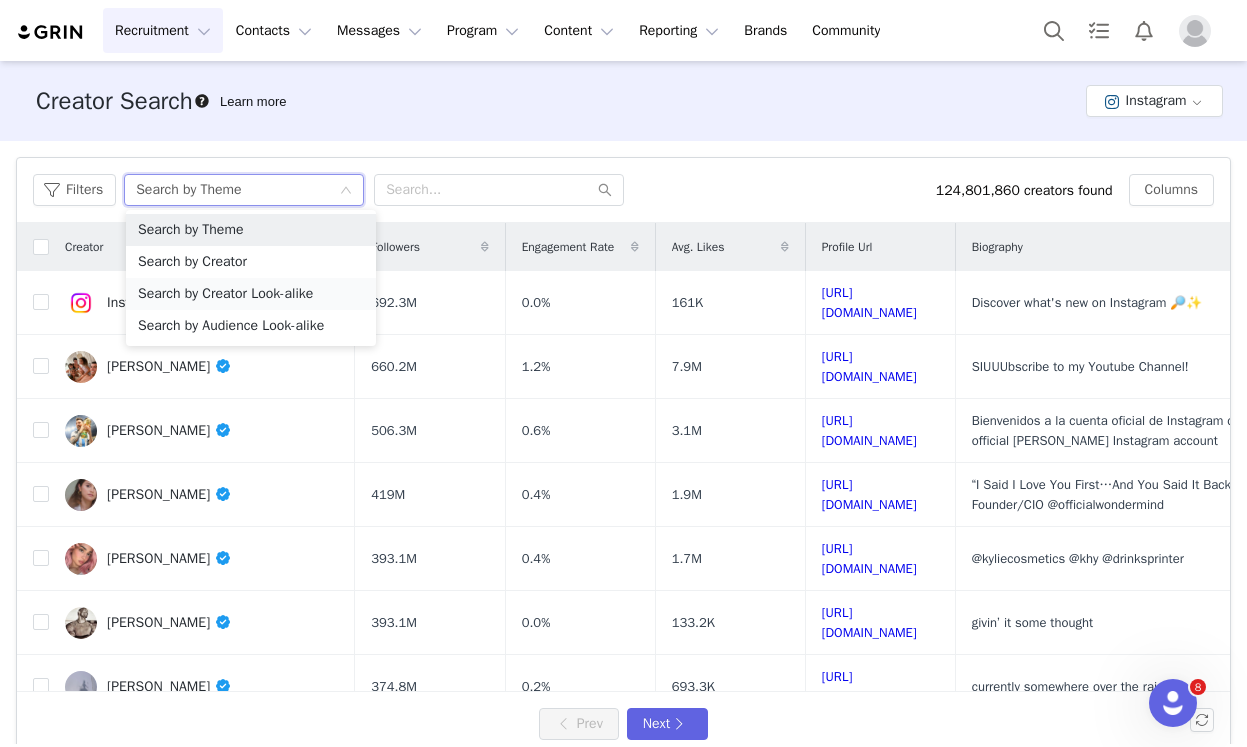 click on "Search by Creator Look-alike" at bounding box center (251, 294) 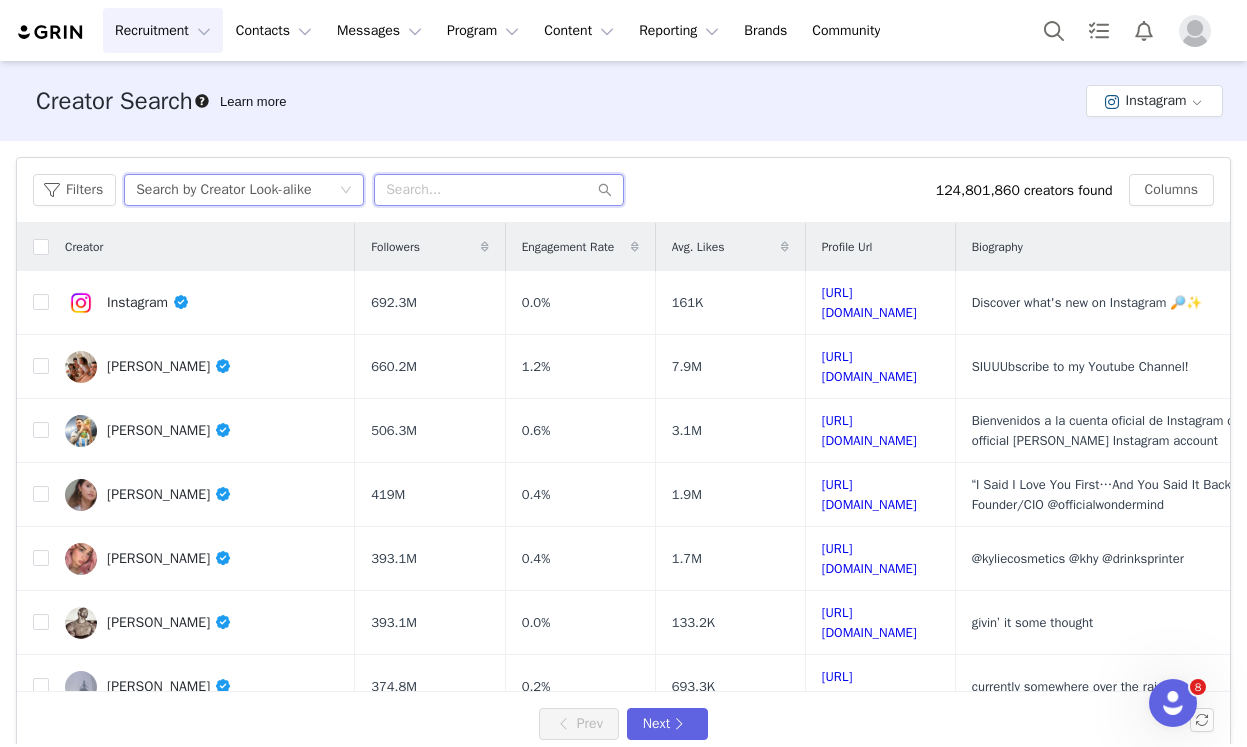 click at bounding box center [499, 190] 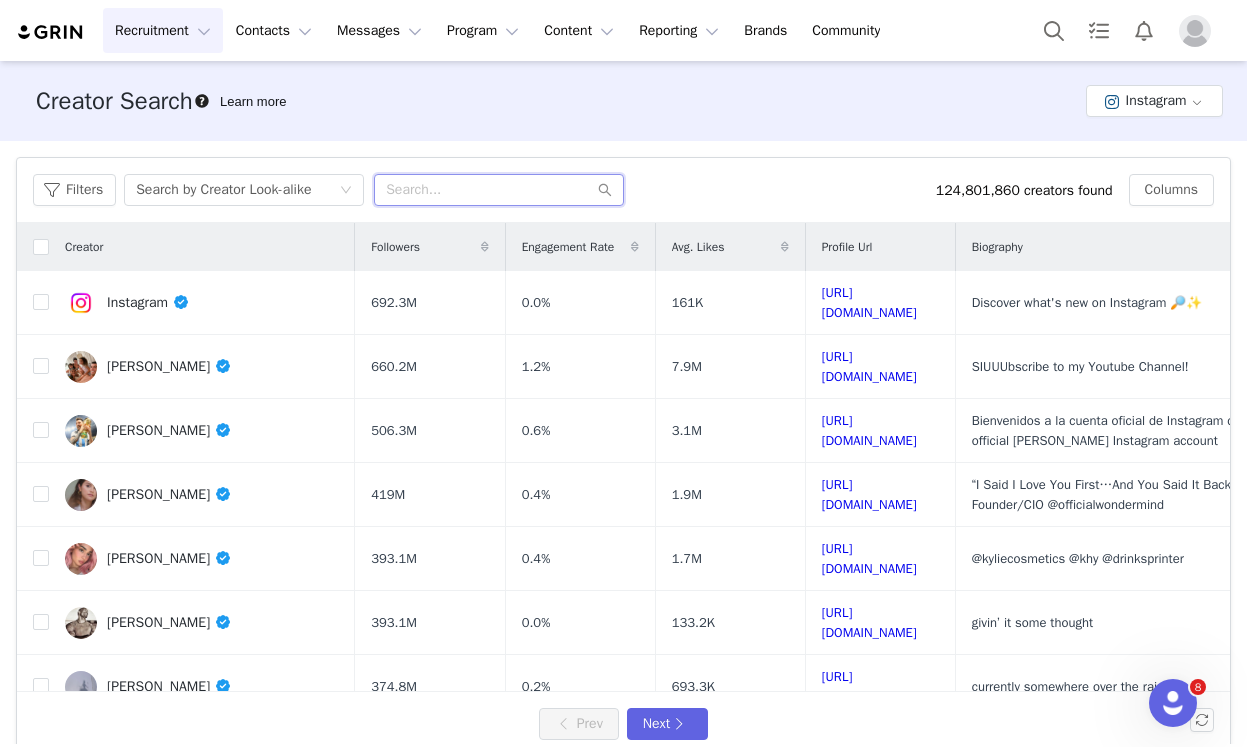 paste on "/themotherhoodanthology" 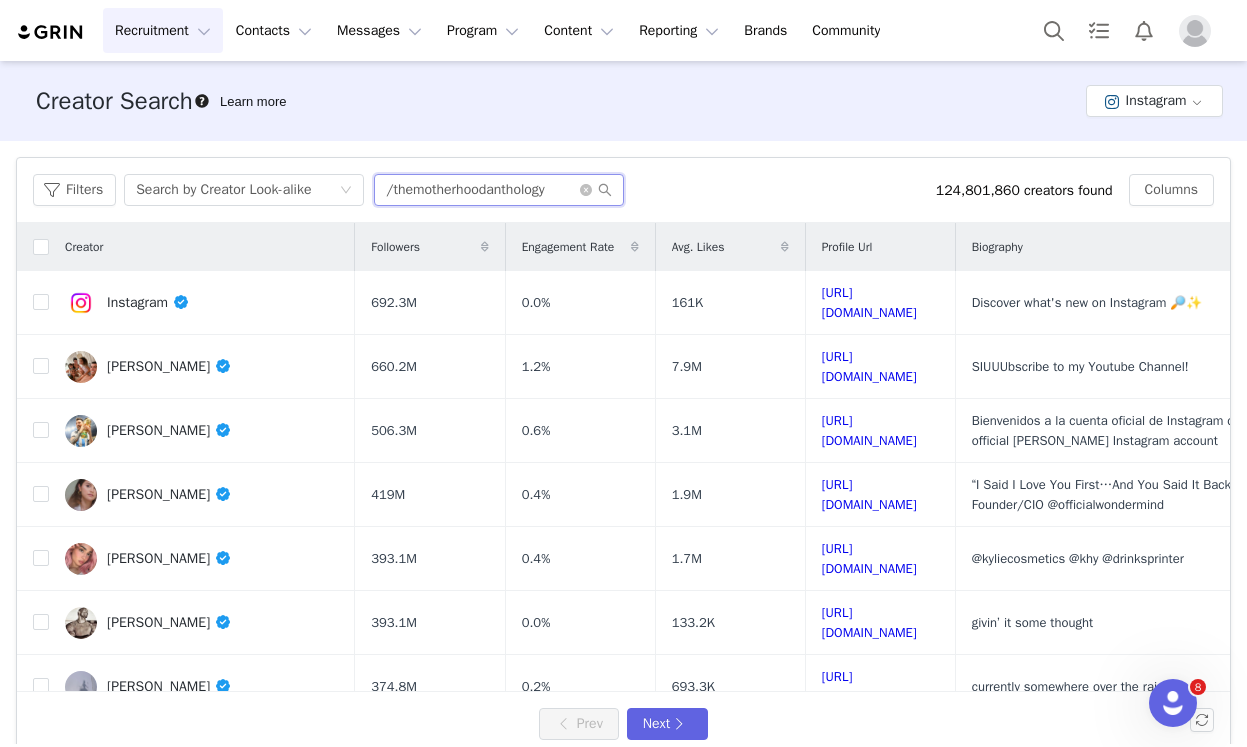click on "/themotherhoodanthology" at bounding box center [499, 190] 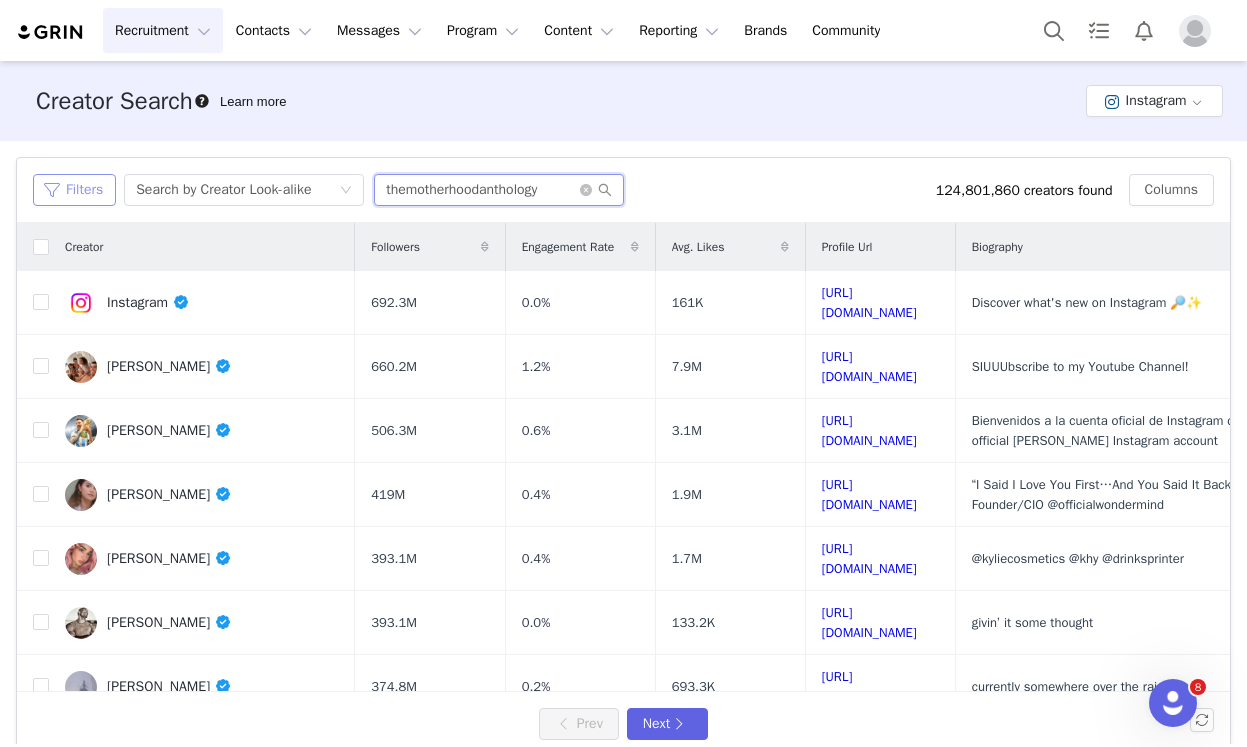 type on "themotherhoodanthology" 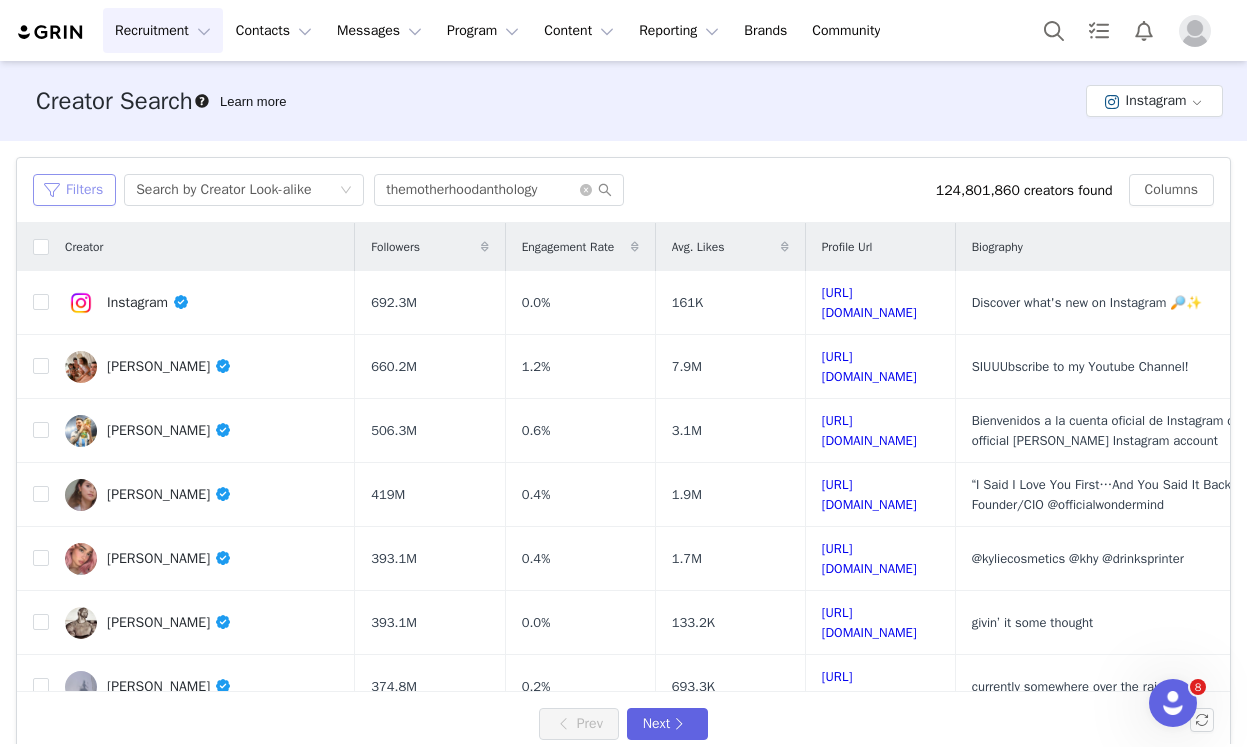 click on "Filters" at bounding box center [74, 190] 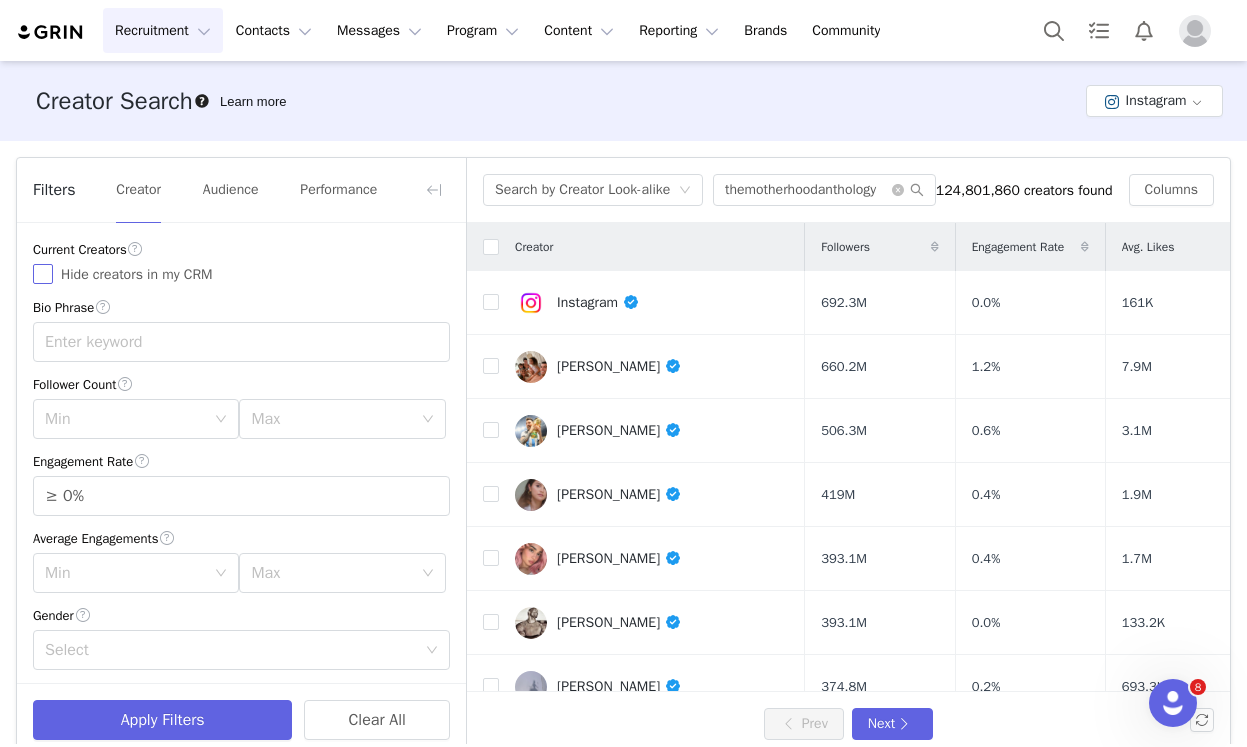 click on "Hide creators in my CRM" at bounding box center (43, 274) 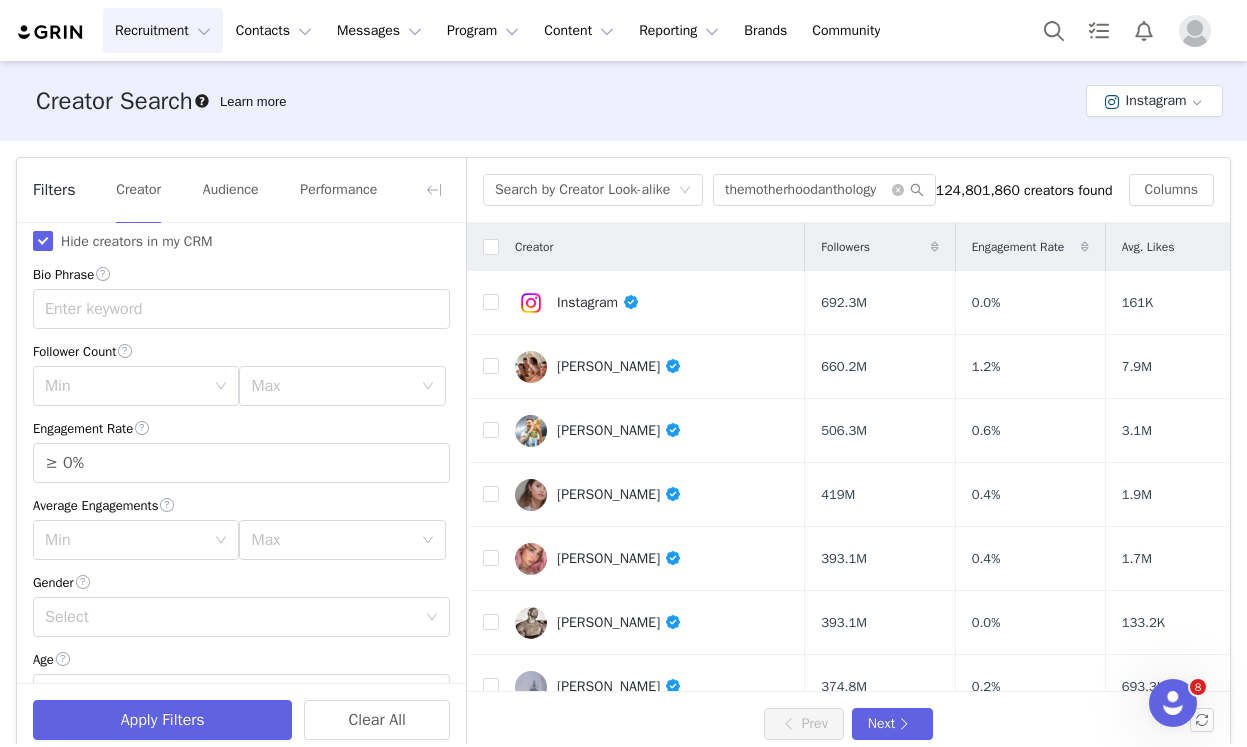 scroll, scrollTop: 43, scrollLeft: 0, axis: vertical 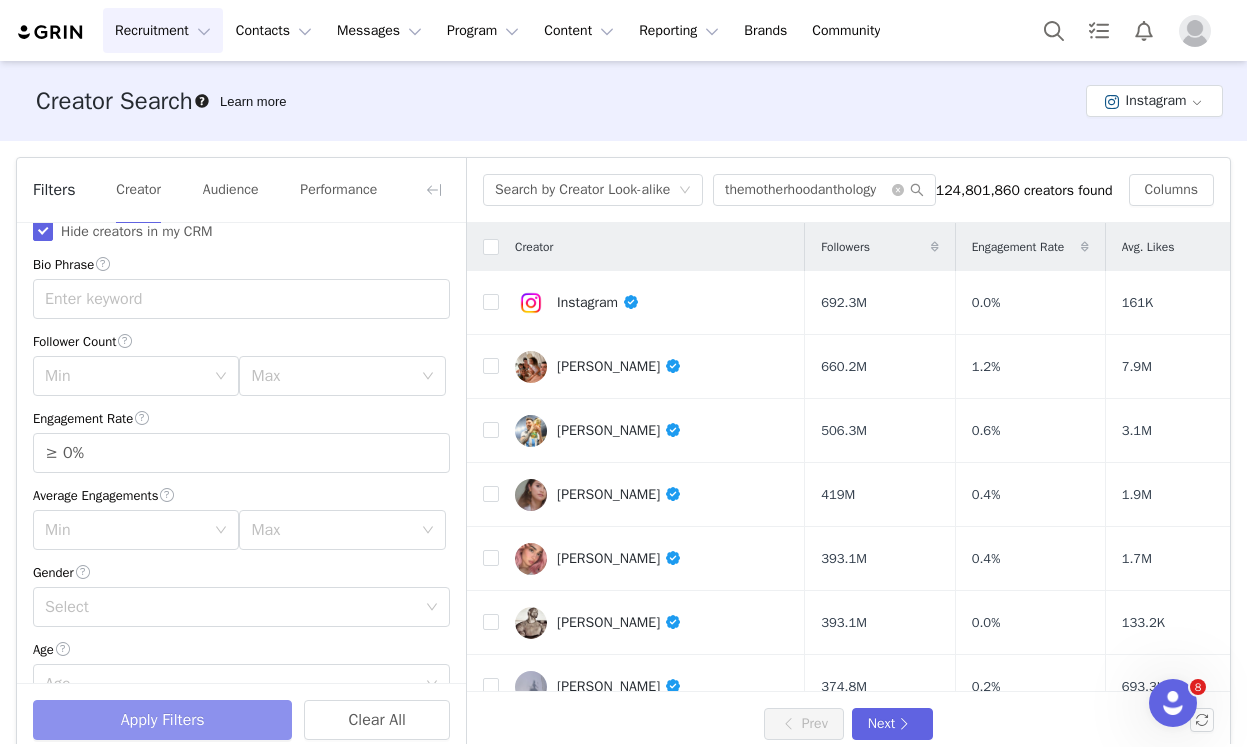 click on "Apply Filters" at bounding box center (162, 720) 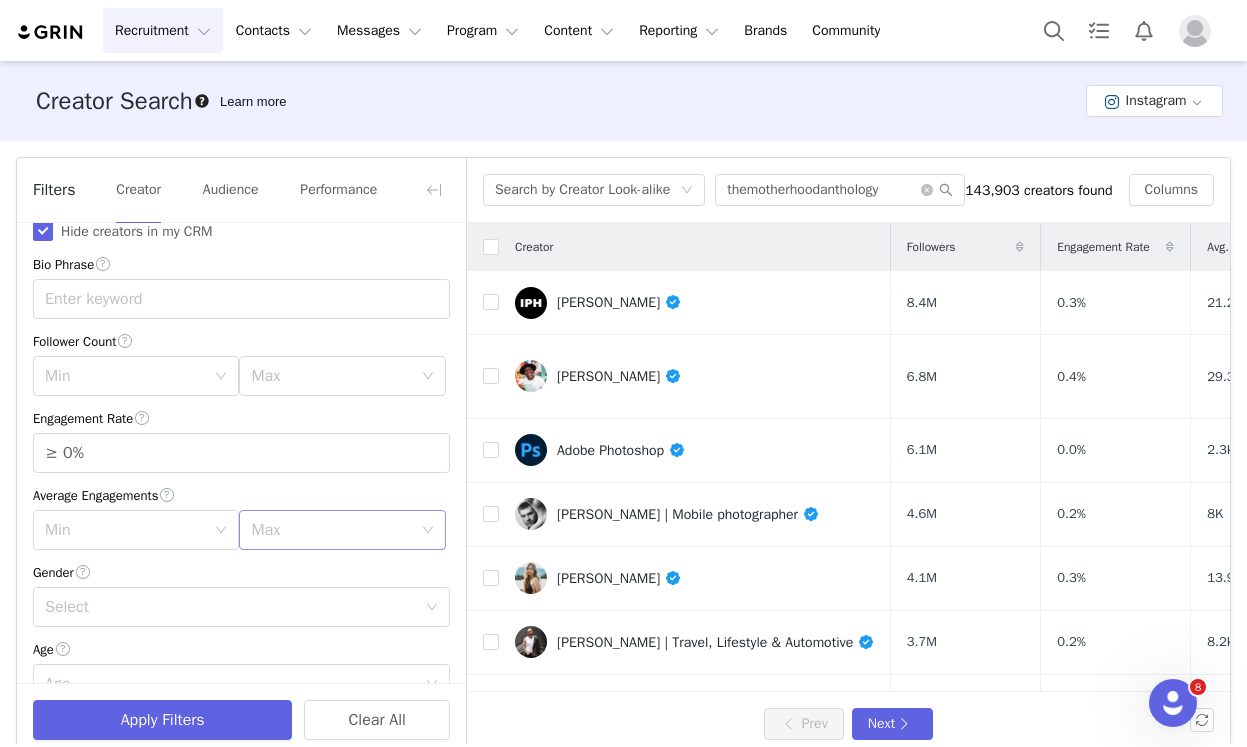 scroll, scrollTop: 0, scrollLeft: 0, axis: both 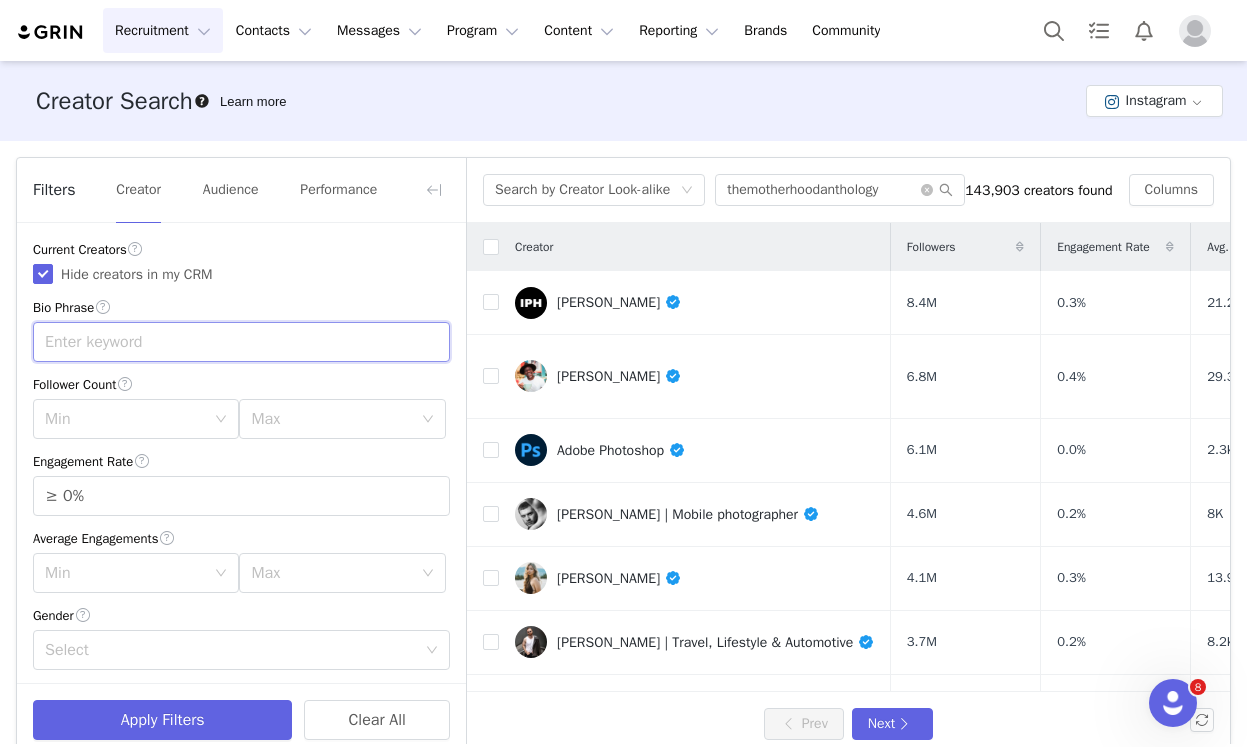 click at bounding box center (241, 342) 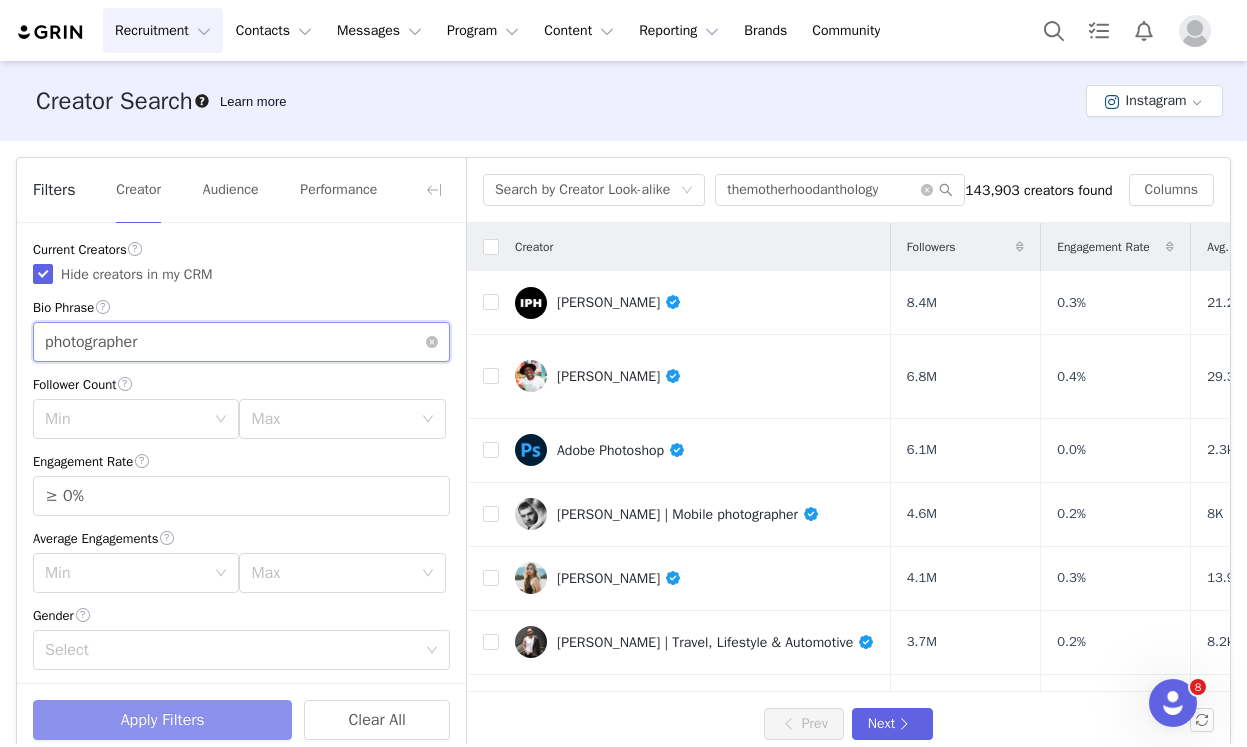 type on "photographer" 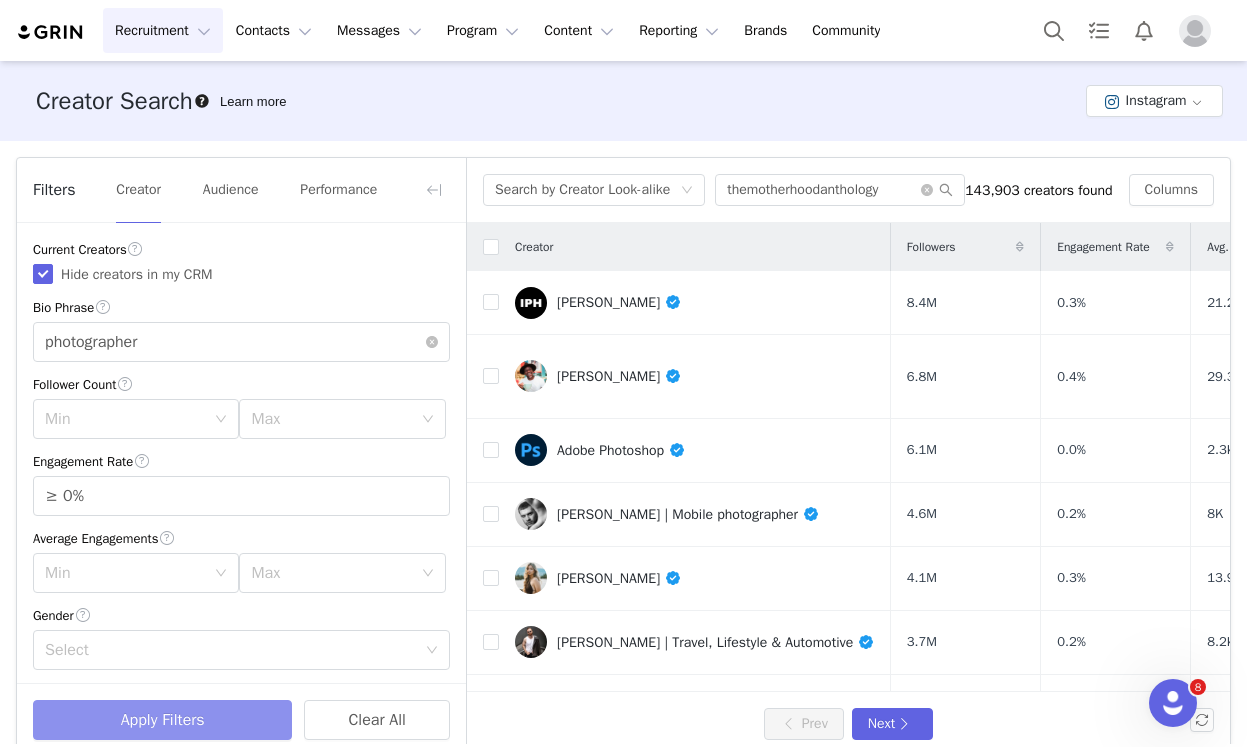 click on "Apply Filters" at bounding box center (162, 720) 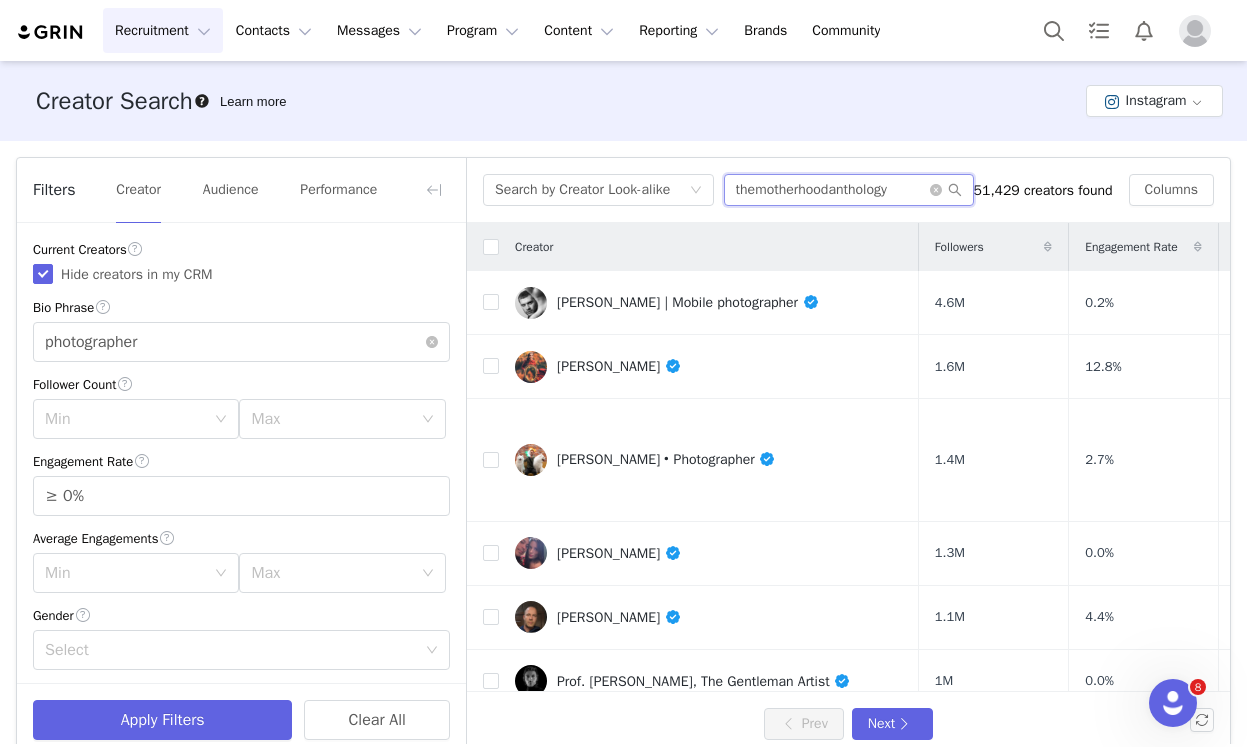 click on "themotherhoodanthology" at bounding box center [849, 190] 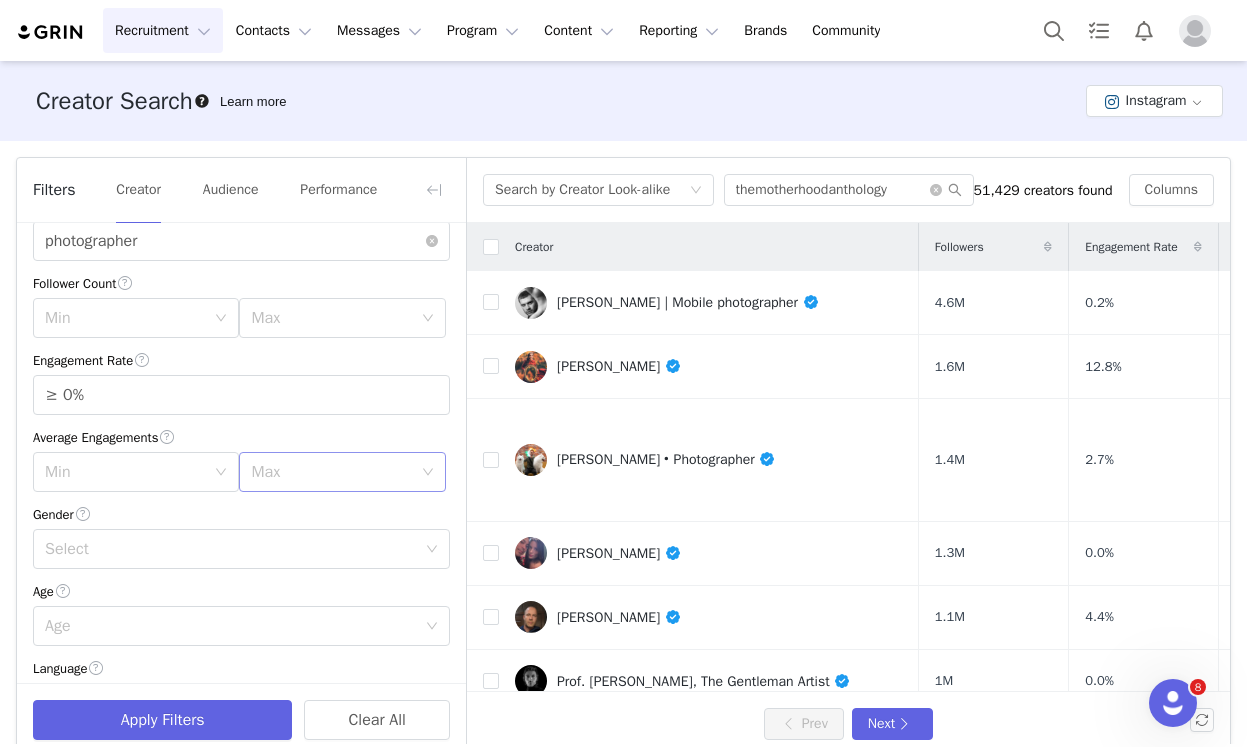 scroll, scrollTop: 87, scrollLeft: 0, axis: vertical 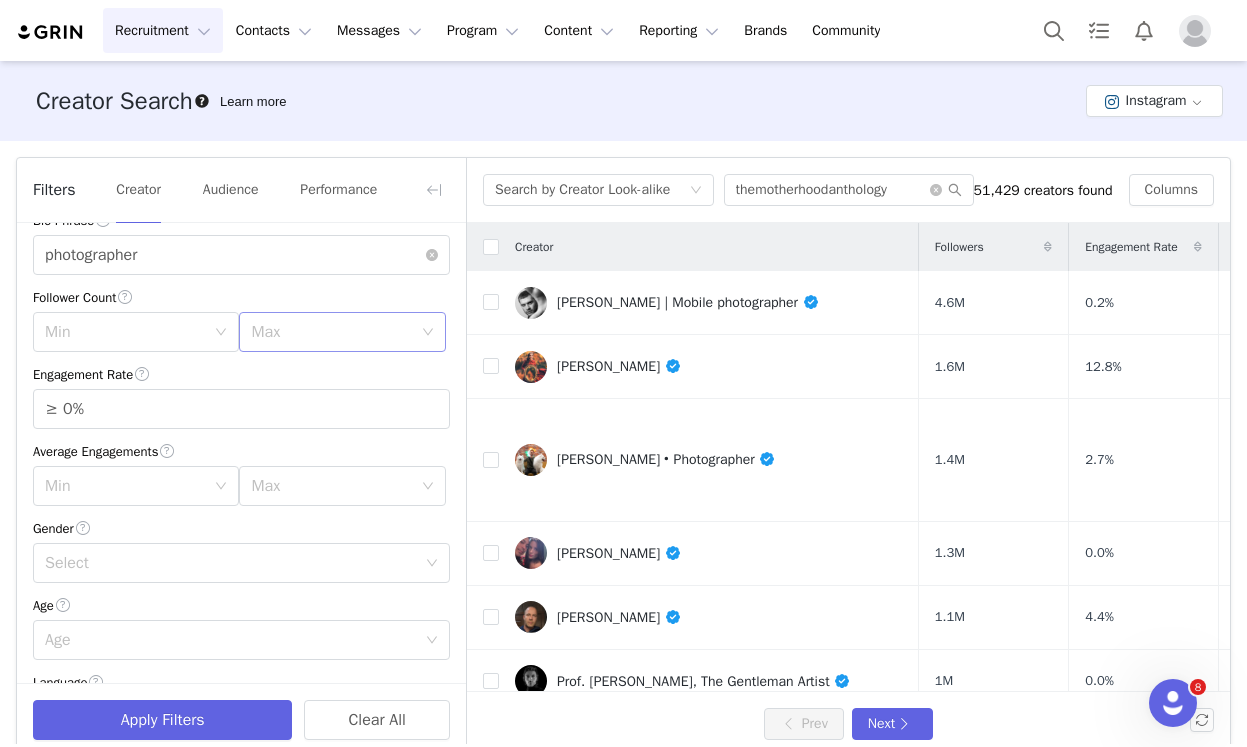 click on "Max" at bounding box center (331, 332) 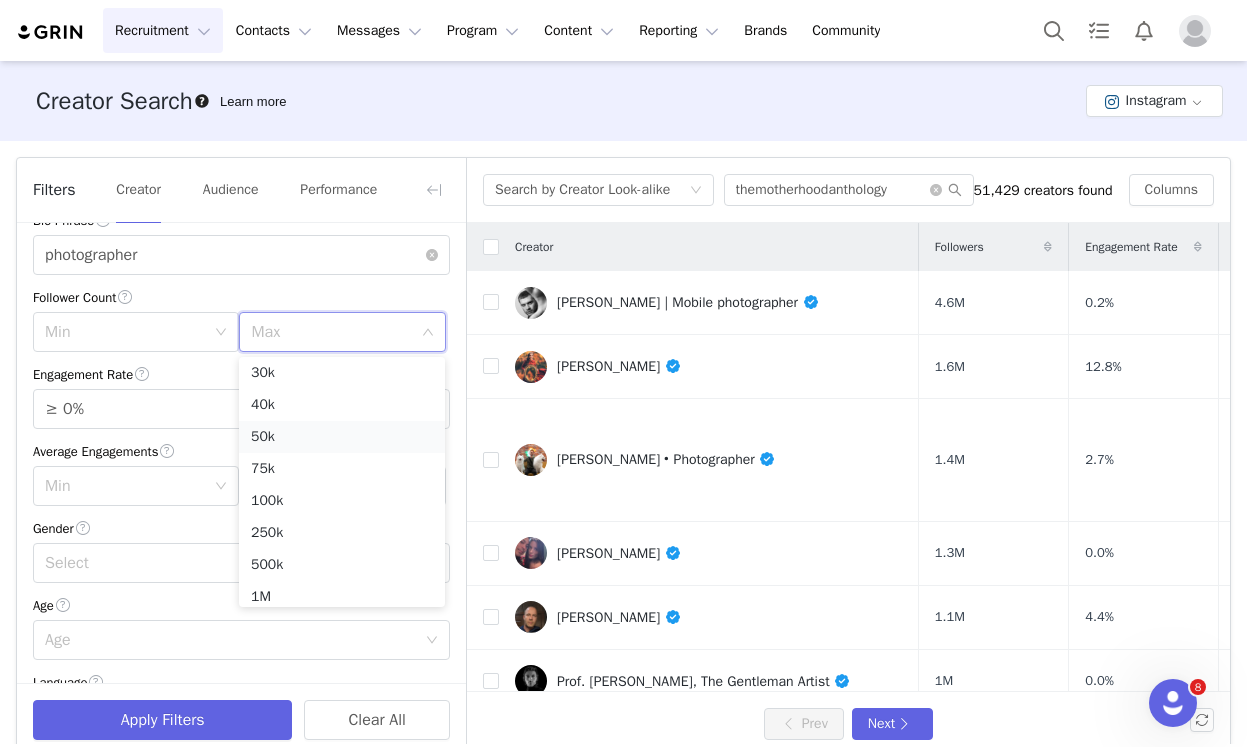 scroll, scrollTop: 136, scrollLeft: 0, axis: vertical 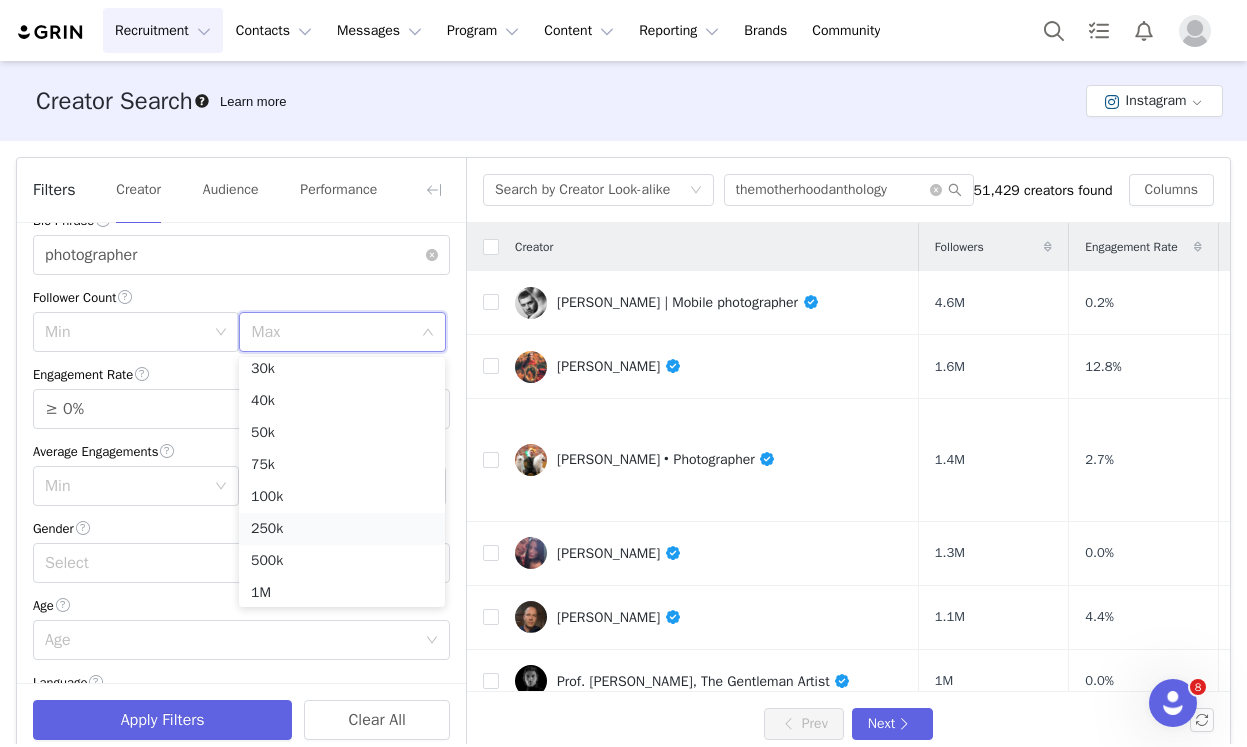 click on "250k" at bounding box center [342, 529] 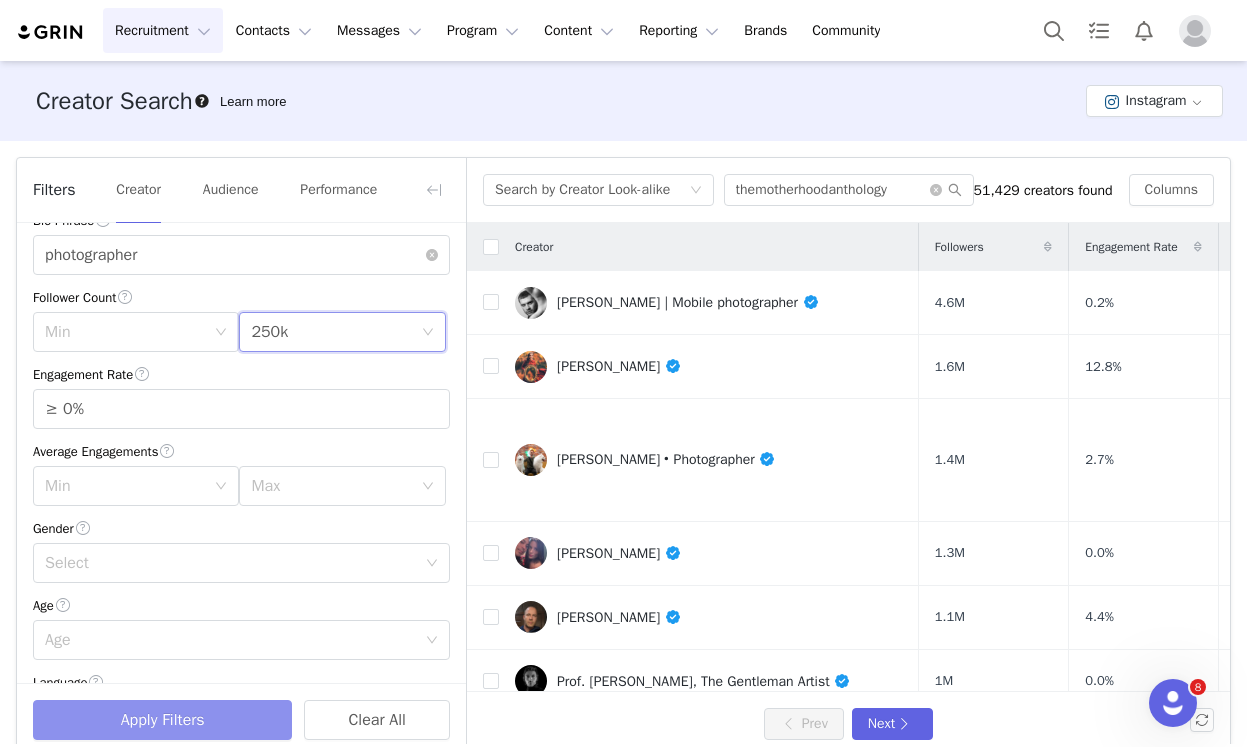 click on "Apply Filters" at bounding box center [162, 720] 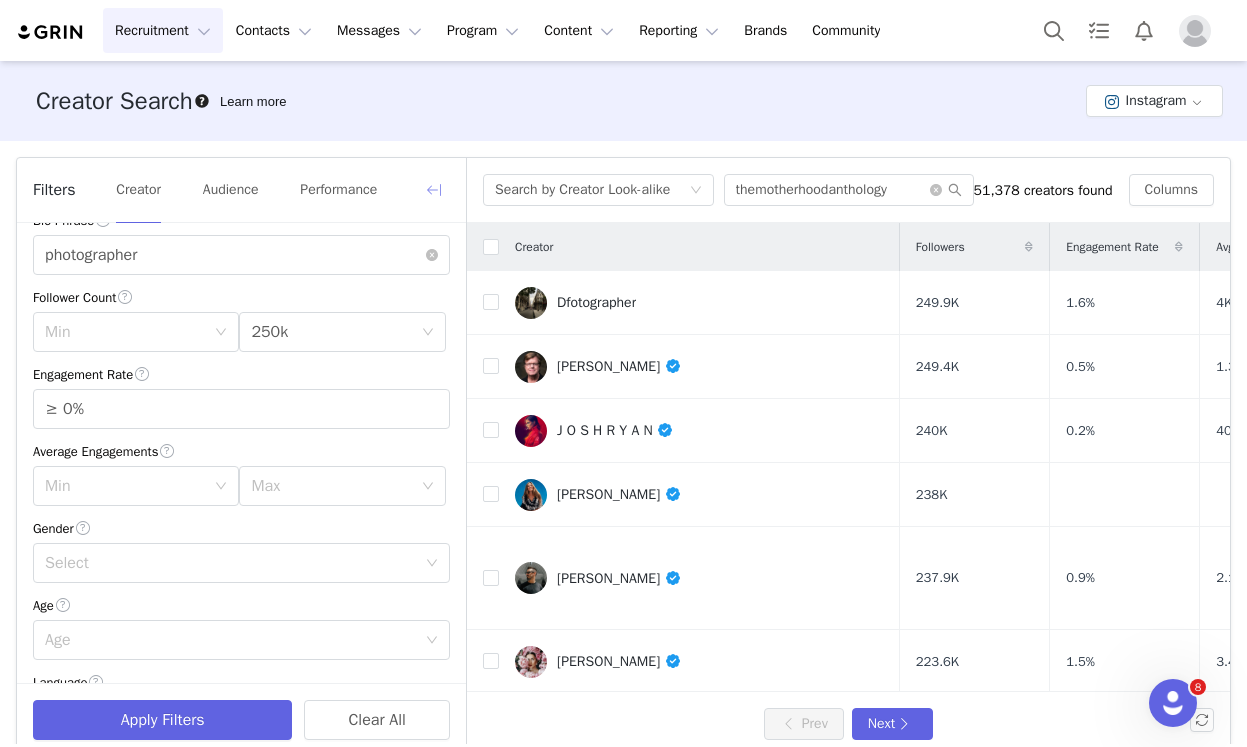 click at bounding box center (434, 190) 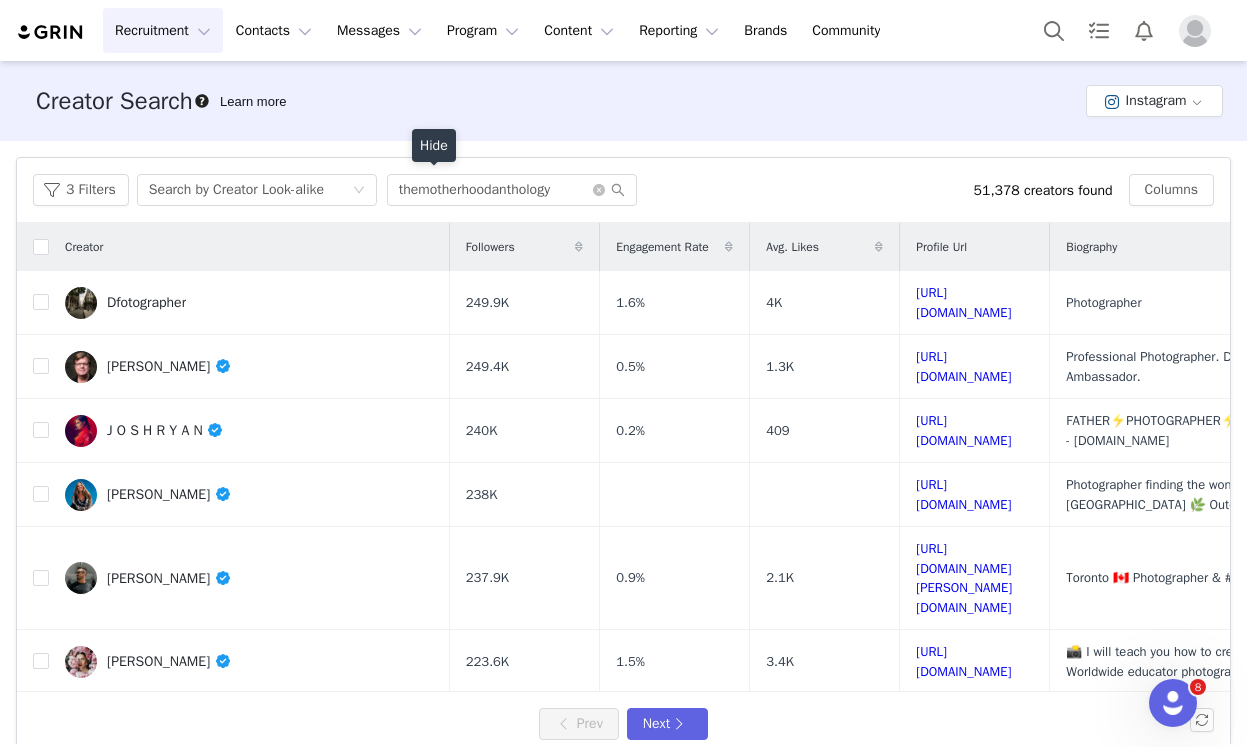 scroll, scrollTop: 486, scrollLeft: 0, axis: vertical 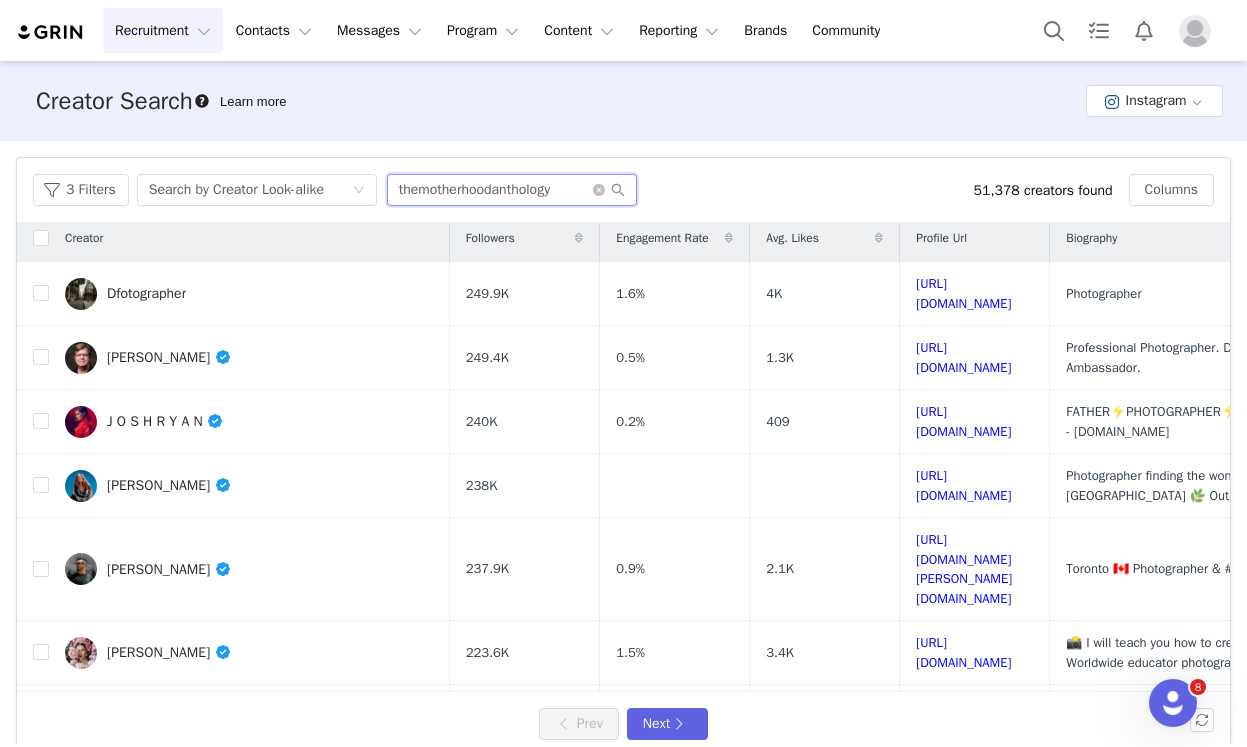 click on "themotherhoodanthology" at bounding box center (512, 190) 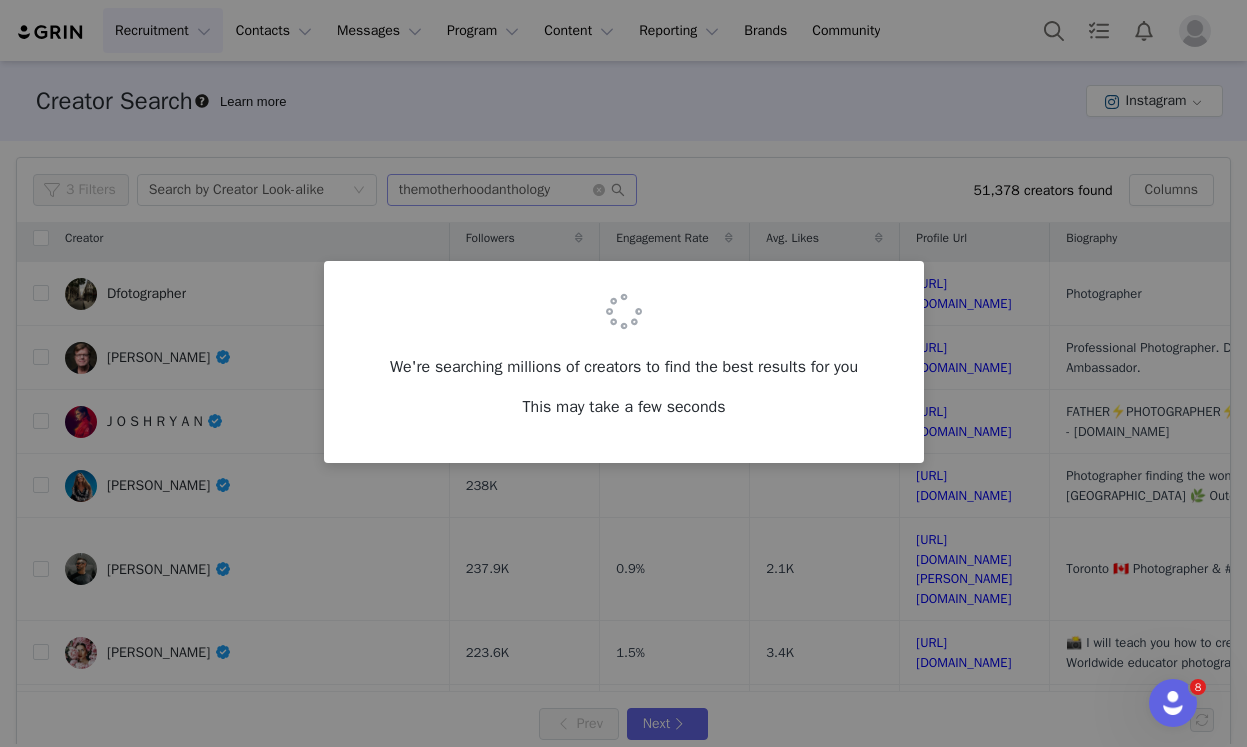 scroll, scrollTop: 0, scrollLeft: 0, axis: both 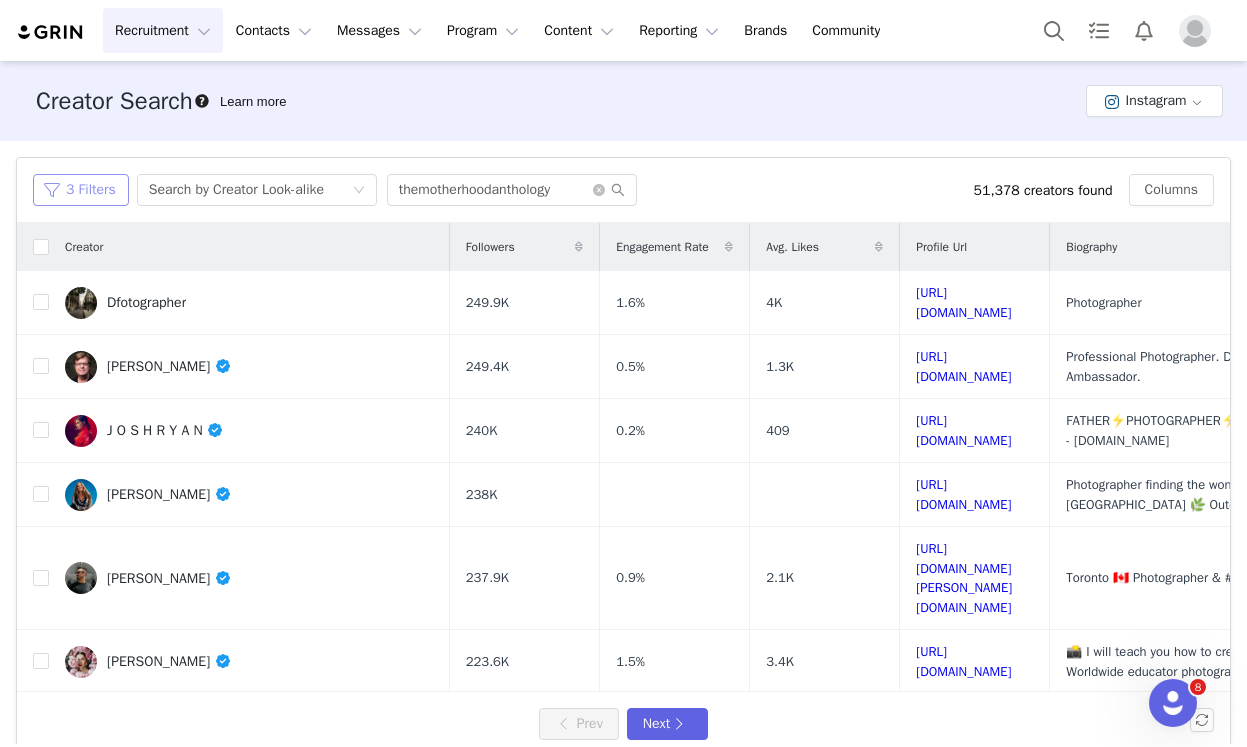 click on "3 Filters" at bounding box center [81, 190] 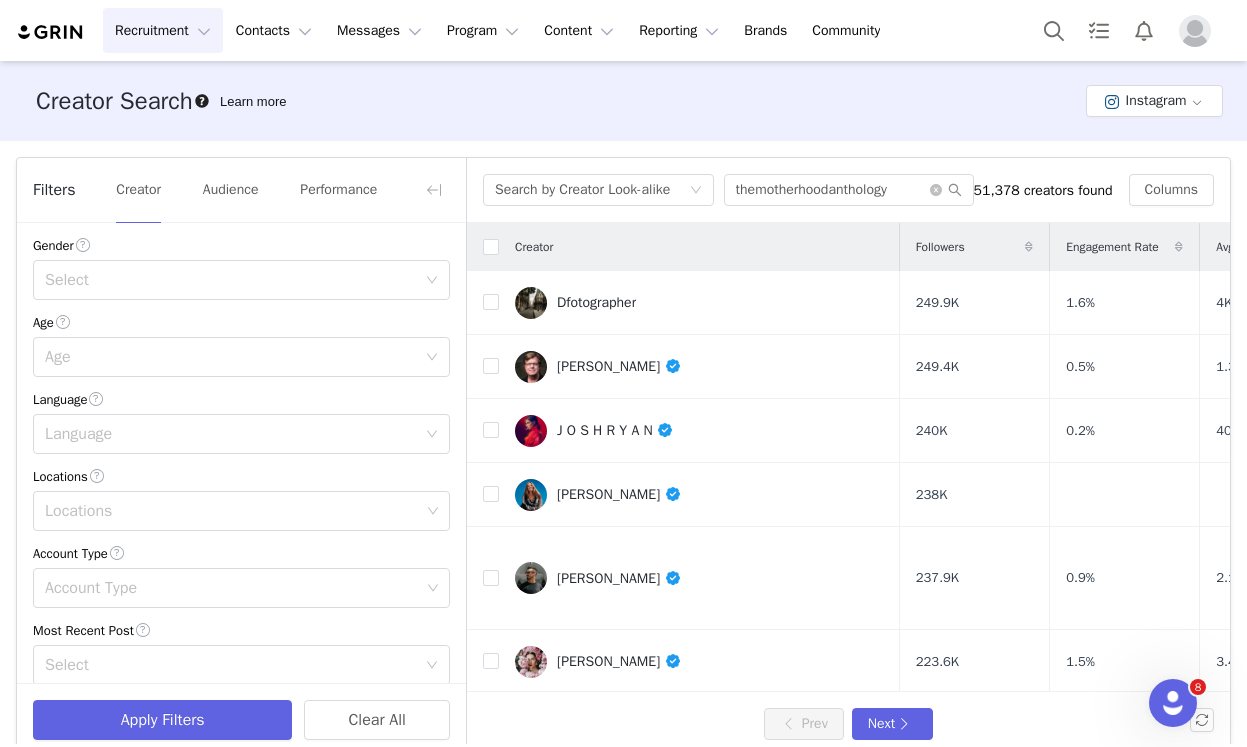 scroll, scrollTop: 383, scrollLeft: 0, axis: vertical 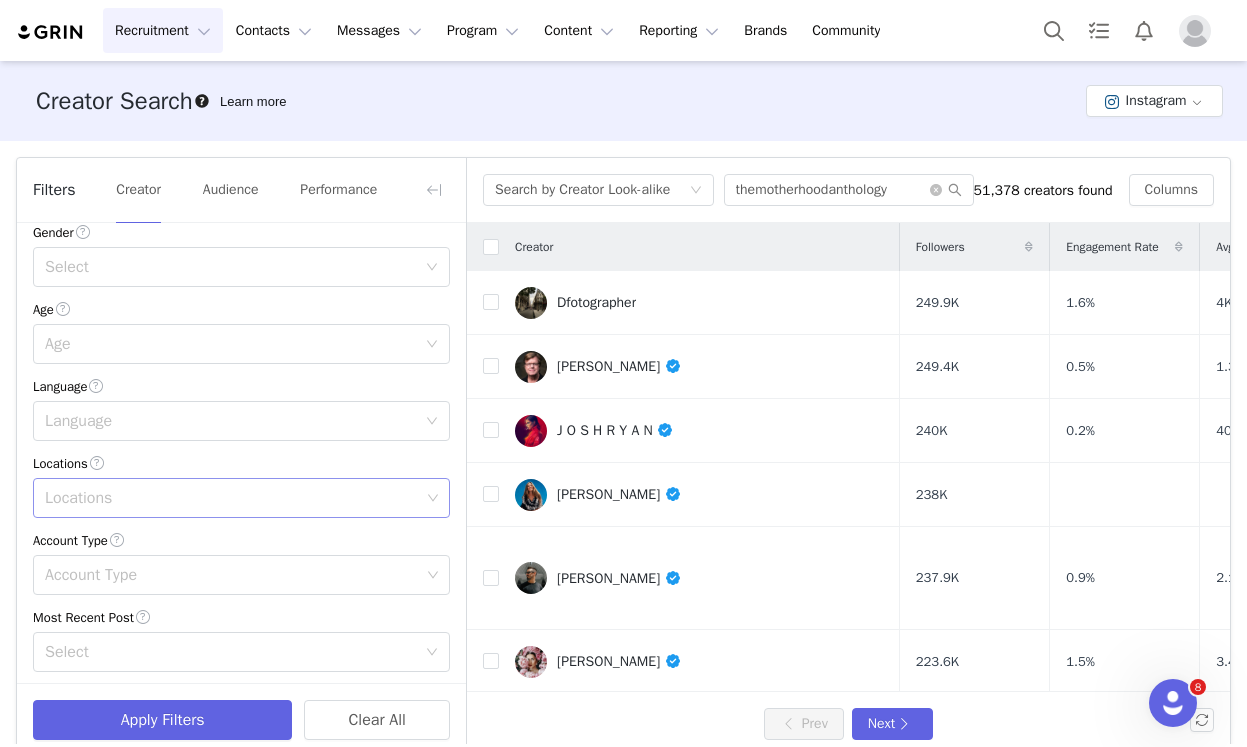 click on "Locations" at bounding box center (232, 498) 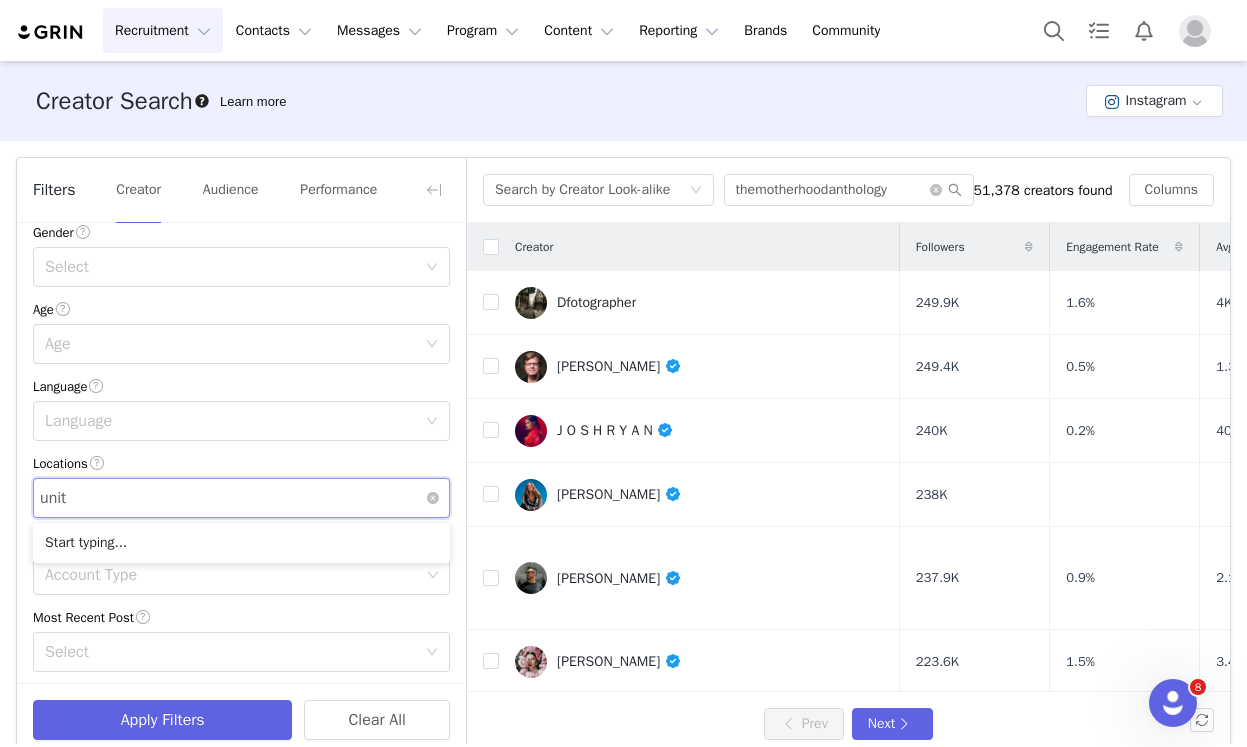 type on "unite" 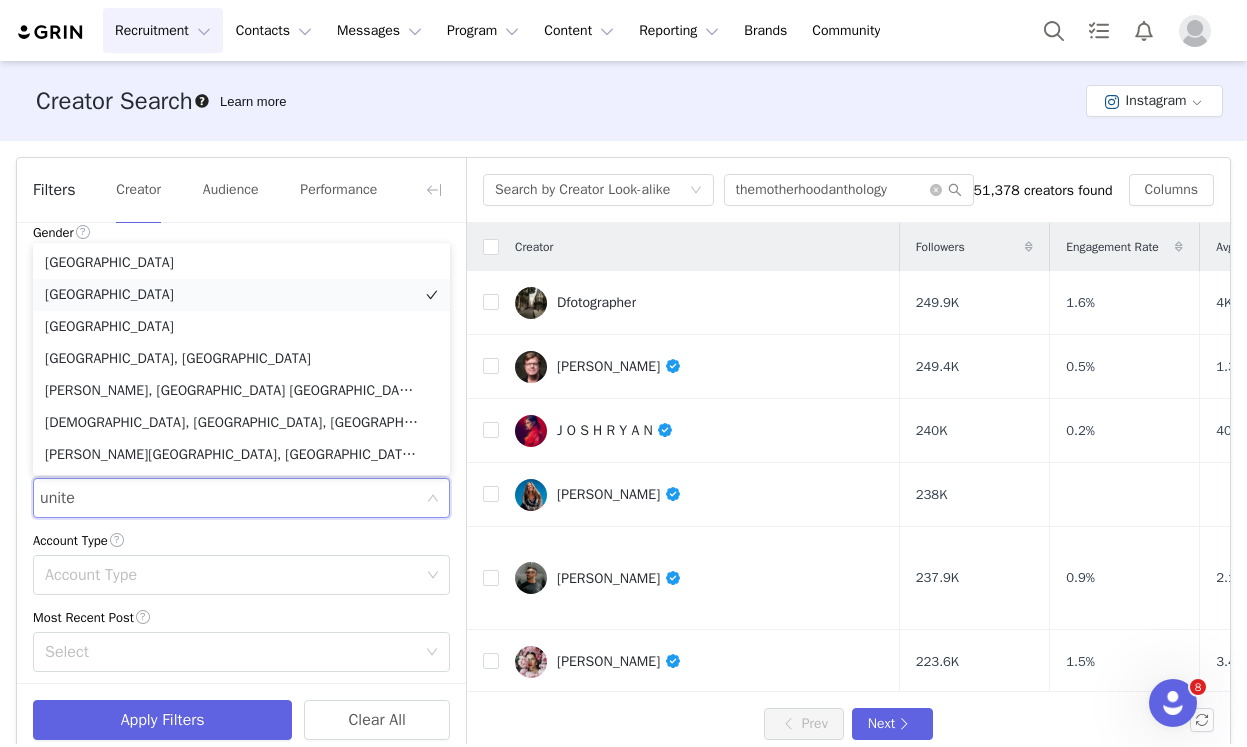 click on "[GEOGRAPHIC_DATA]" at bounding box center [241, 295] 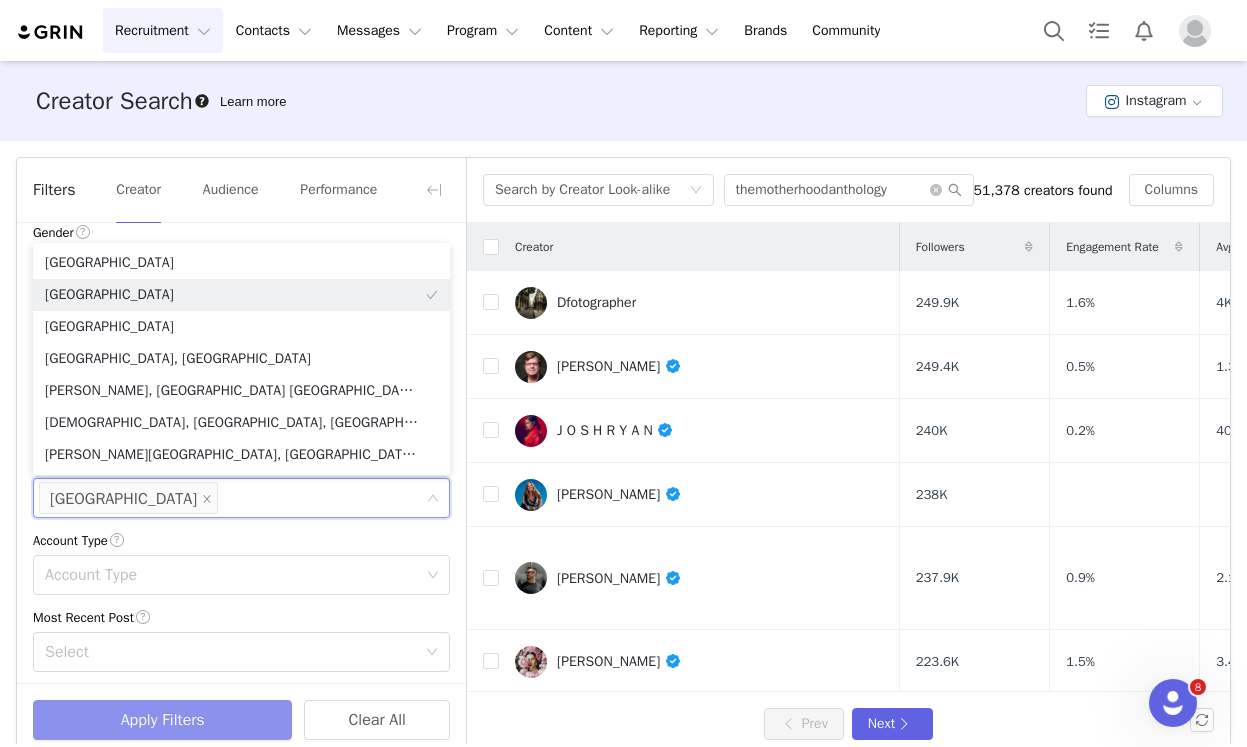 click on "Apply Filters" at bounding box center [162, 720] 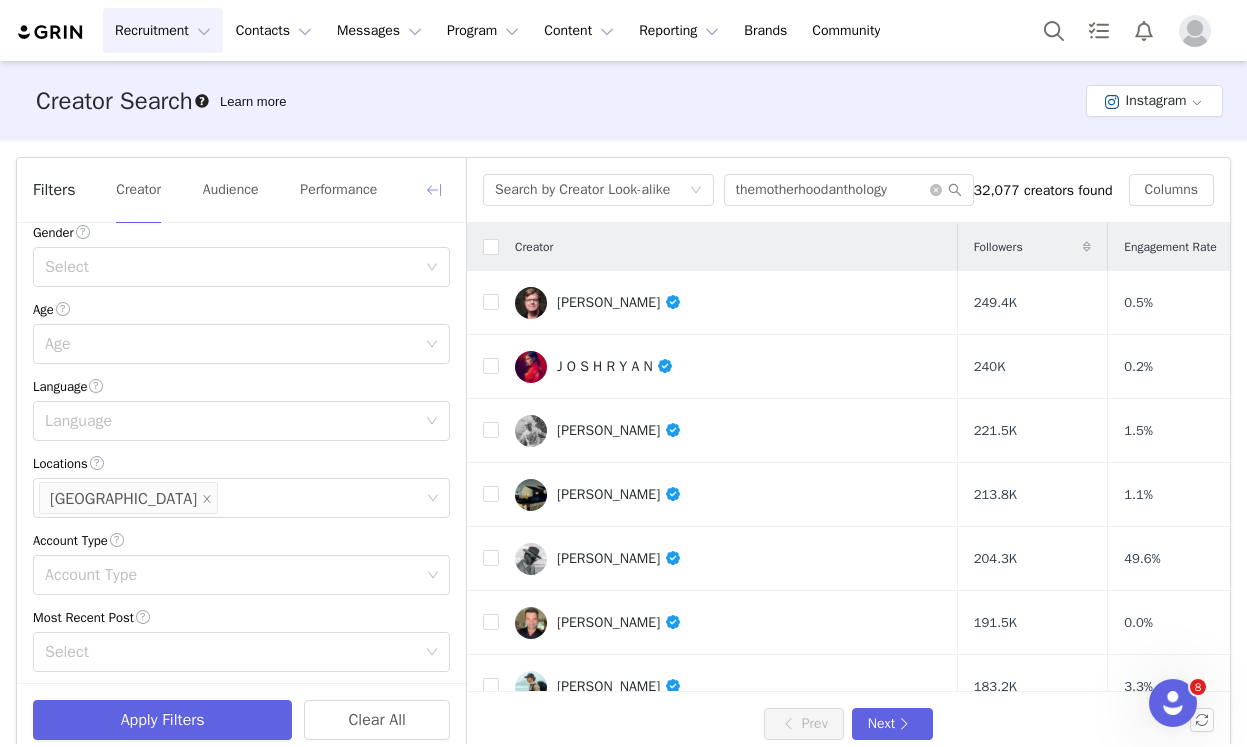 click at bounding box center (434, 190) 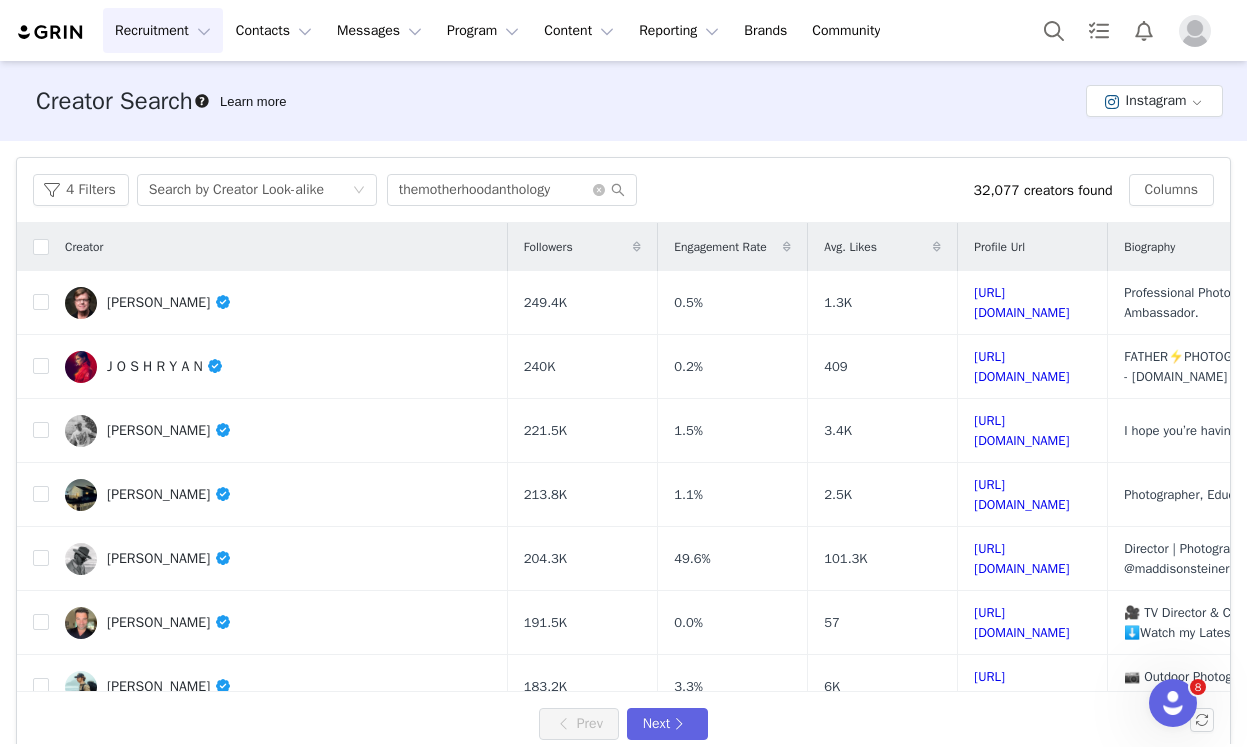 scroll, scrollTop: 782, scrollLeft: 0, axis: vertical 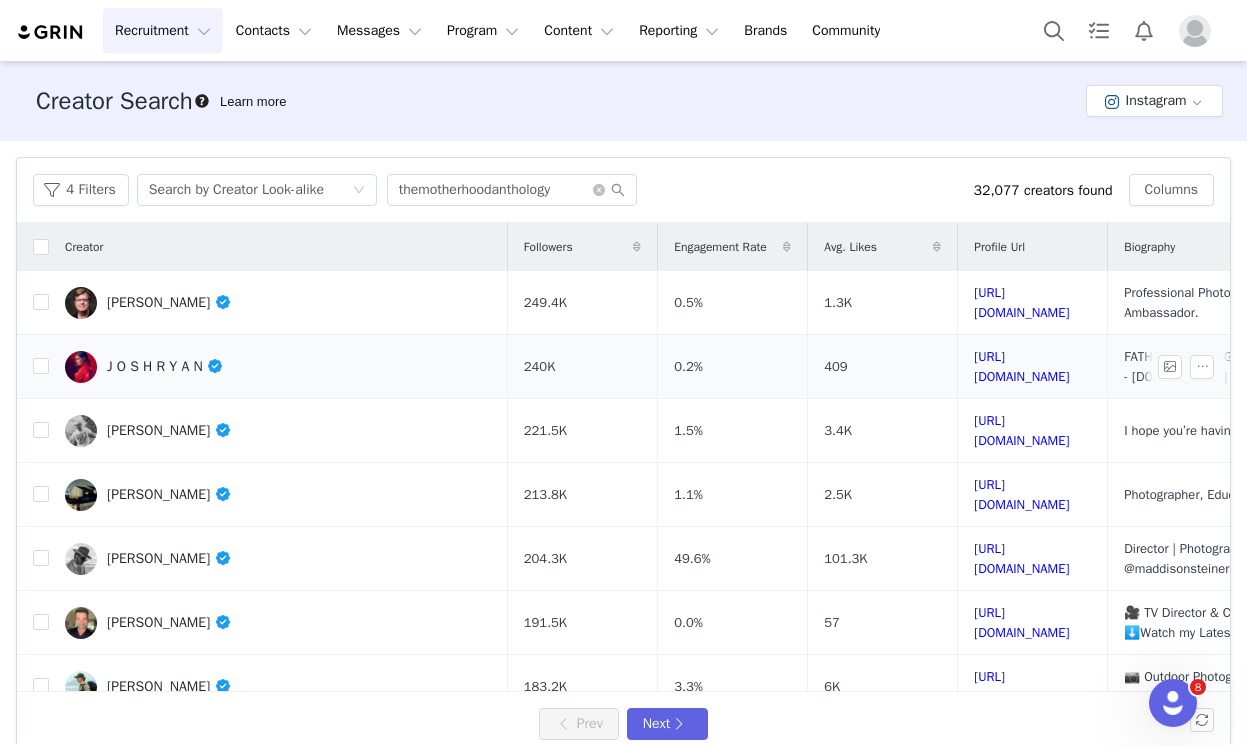 click on "J O S H      R Y A N" at bounding box center [165, 366] 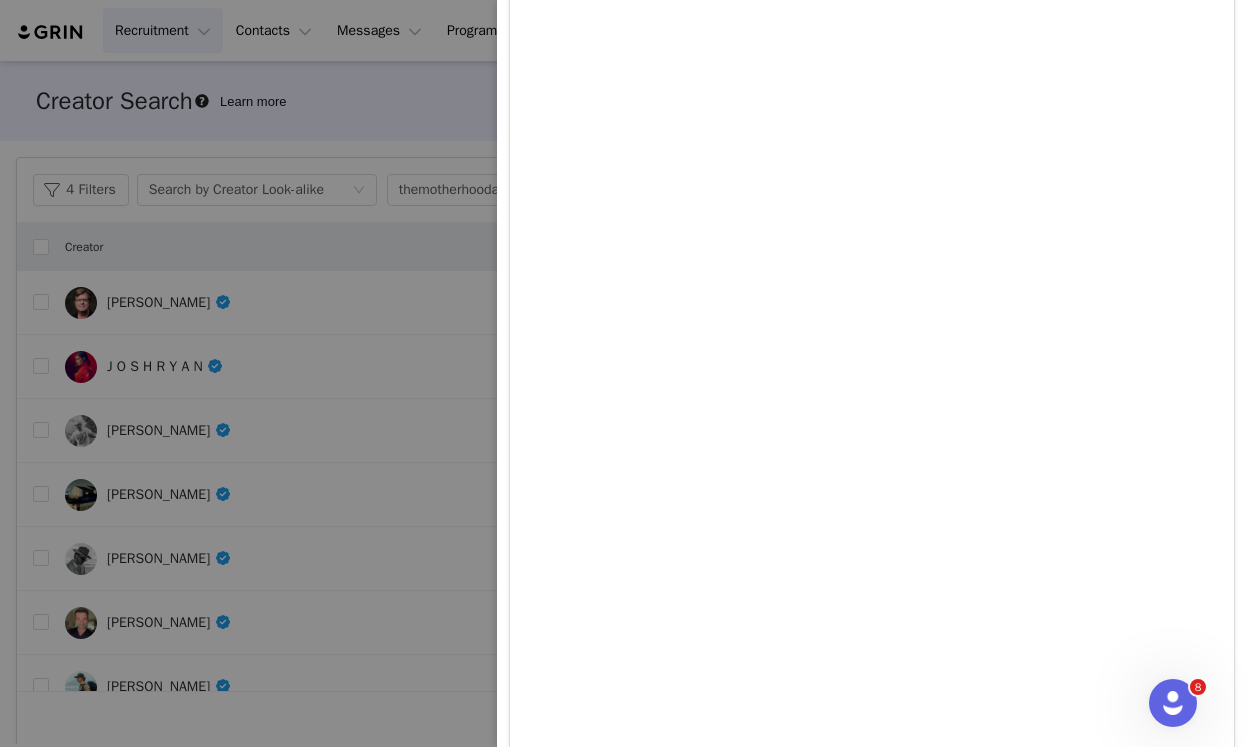 scroll, scrollTop: 0, scrollLeft: 0, axis: both 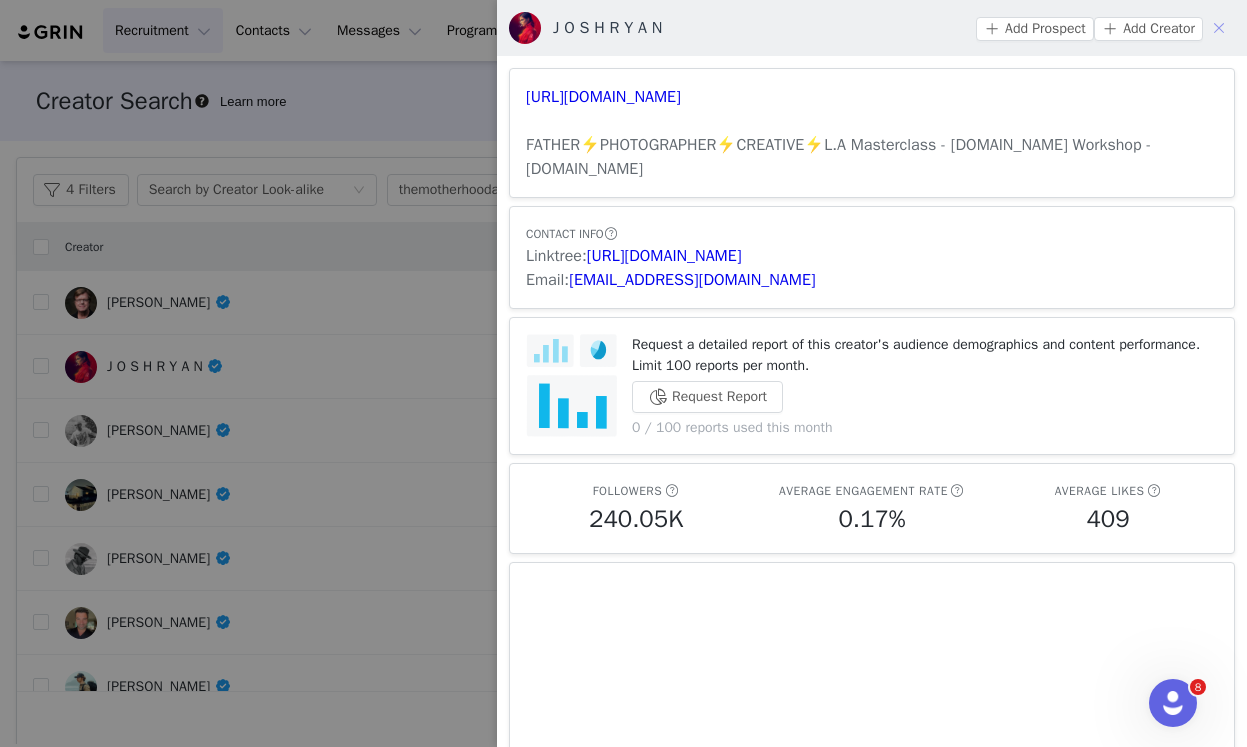 click at bounding box center [1219, 28] 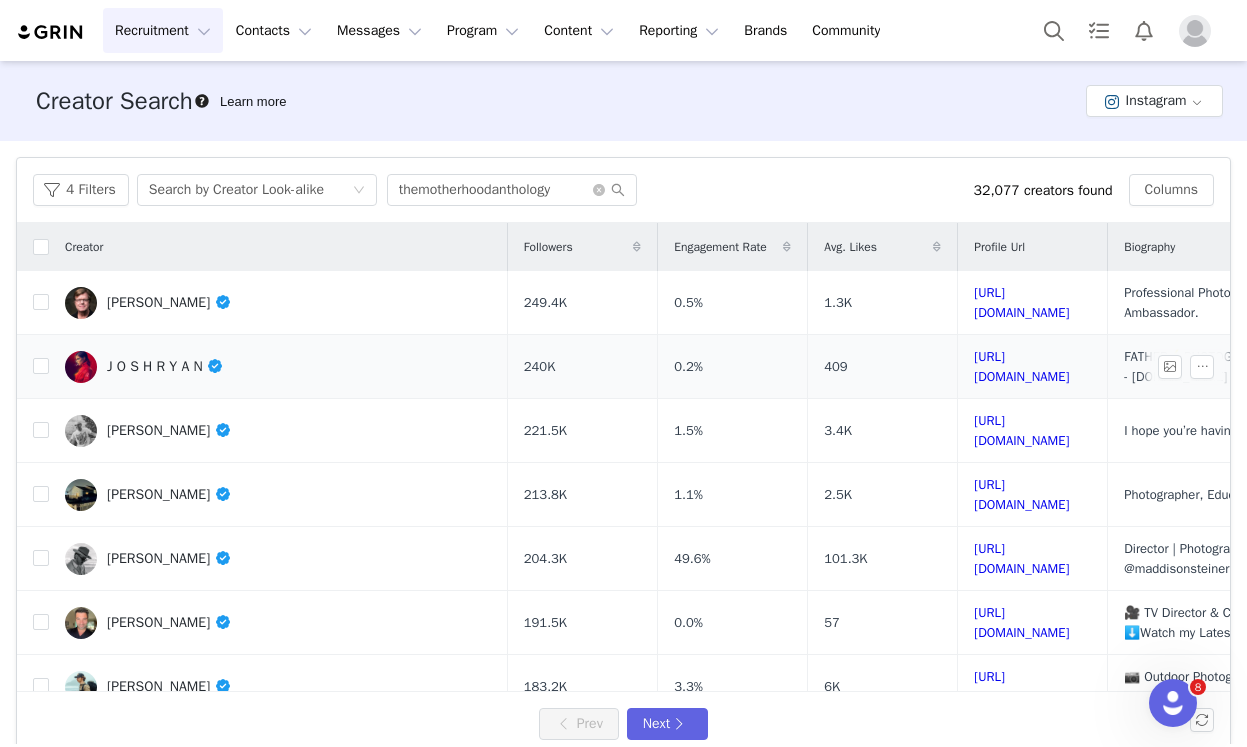 click on "J O S H      R Y A N" at bounding box center (165, 366) 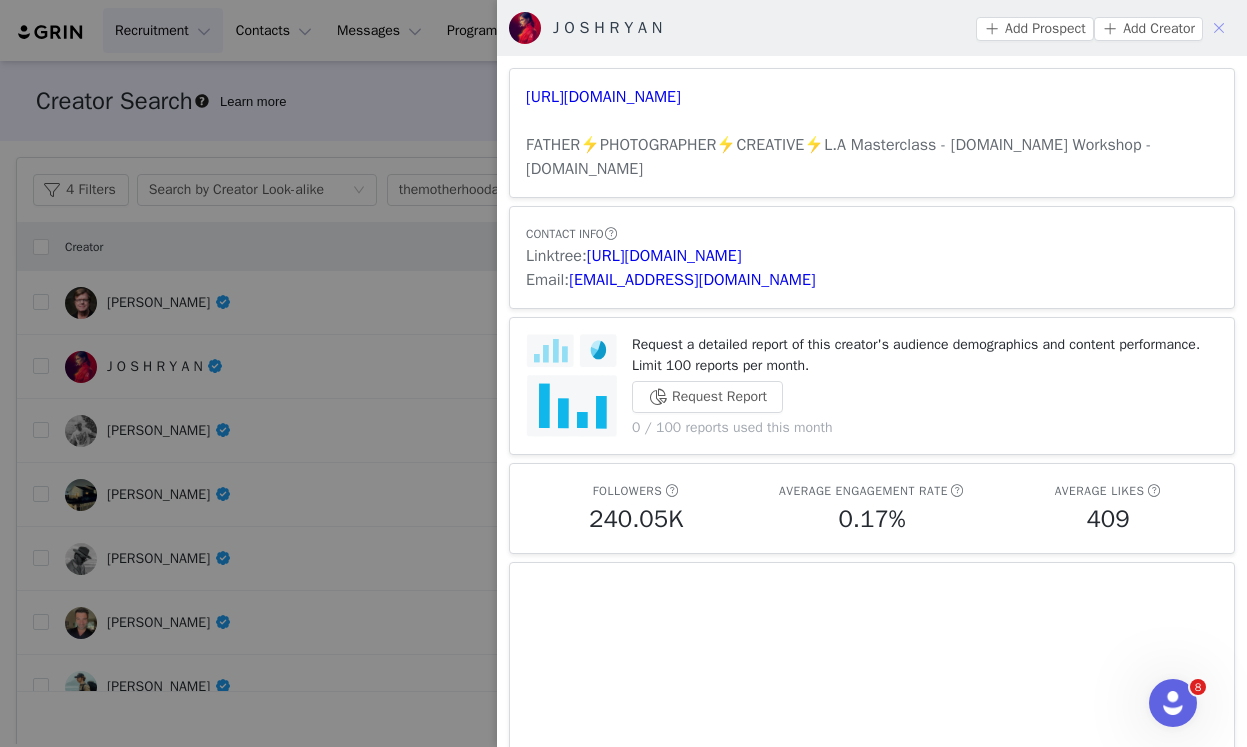 click at bounding box center [1219, 28] 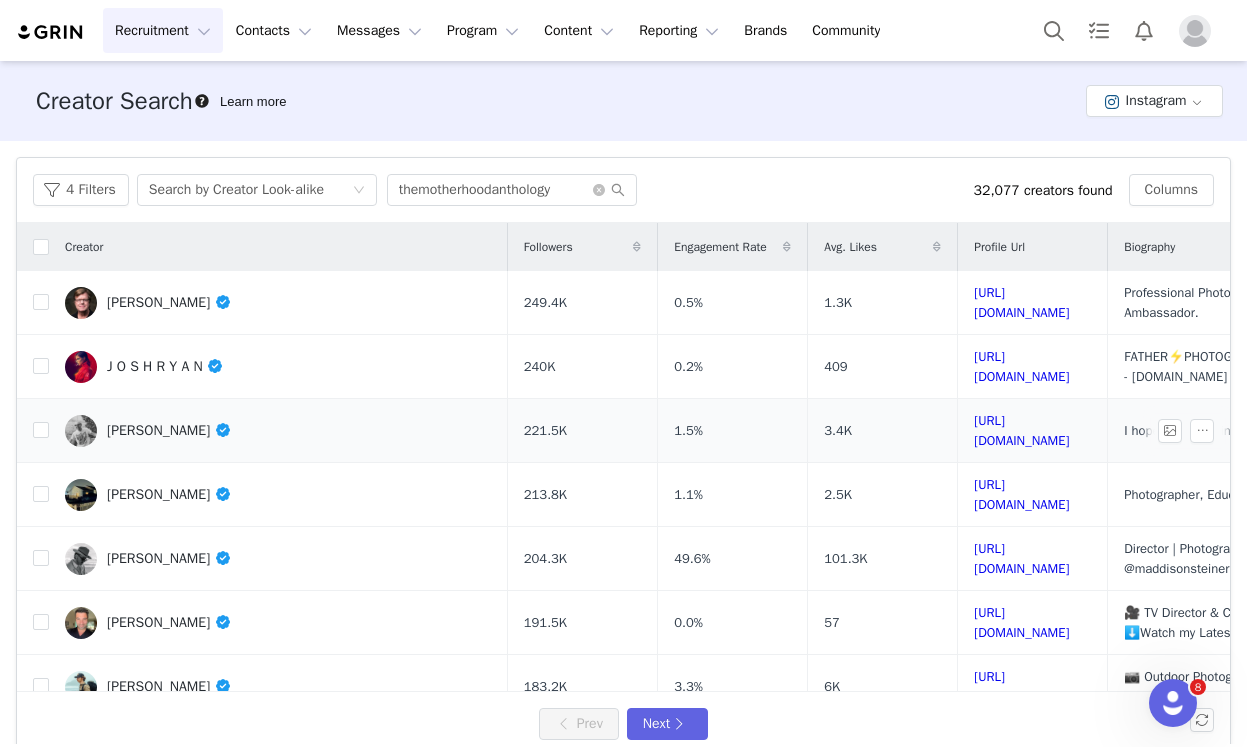click on "[PERSON_NAME]" at bounding box center [169, 430] 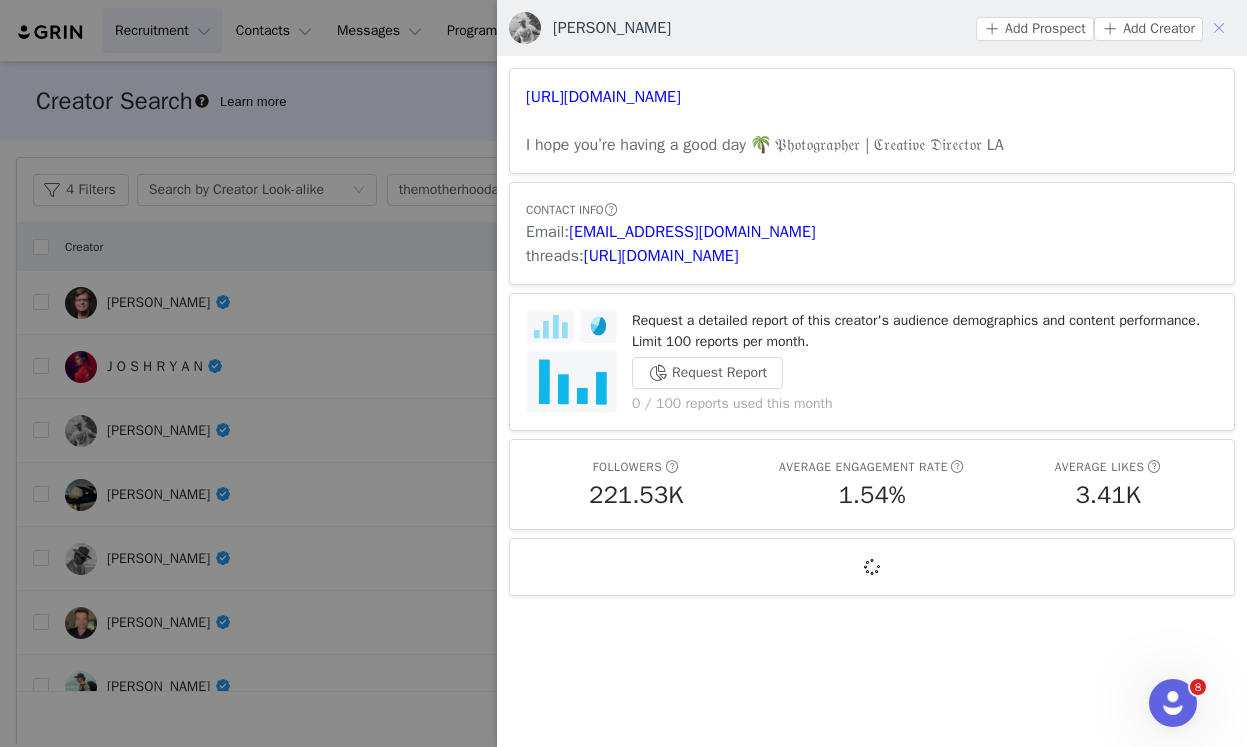 click at bounding box center (1219, 28) 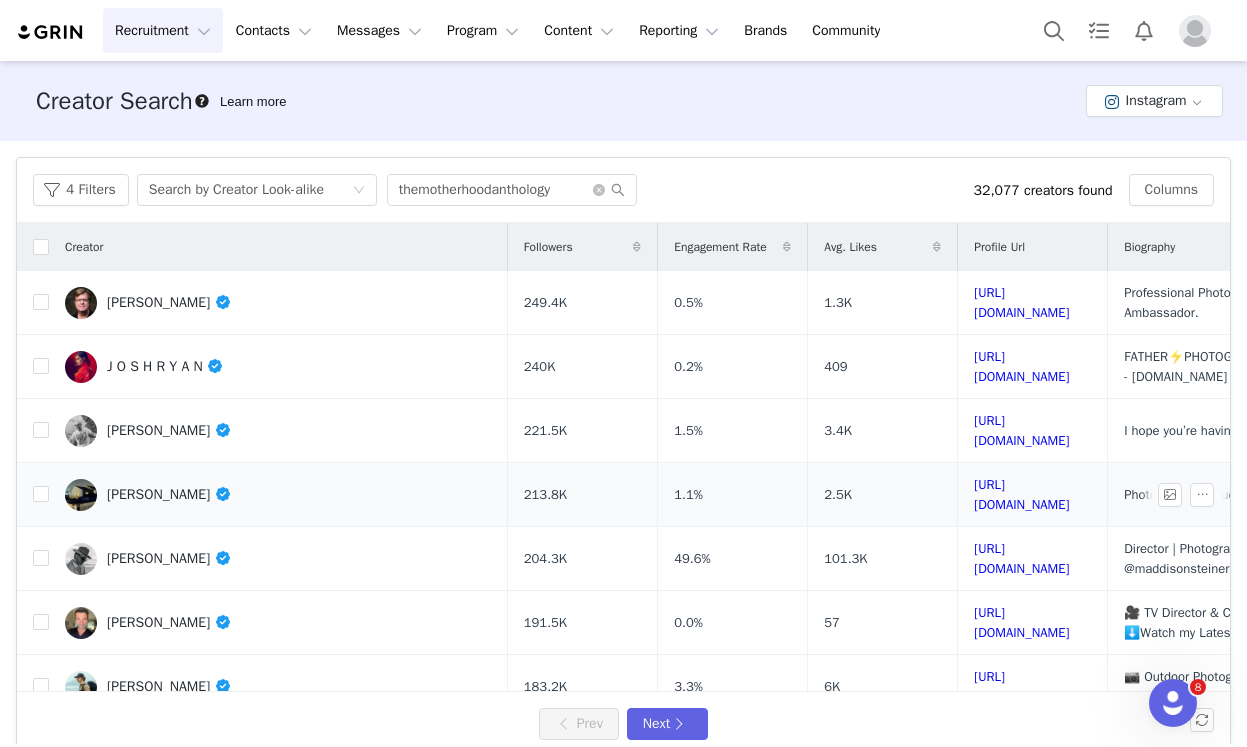 click on "[PERSON_NAME]" at bounding box center (169, 494) 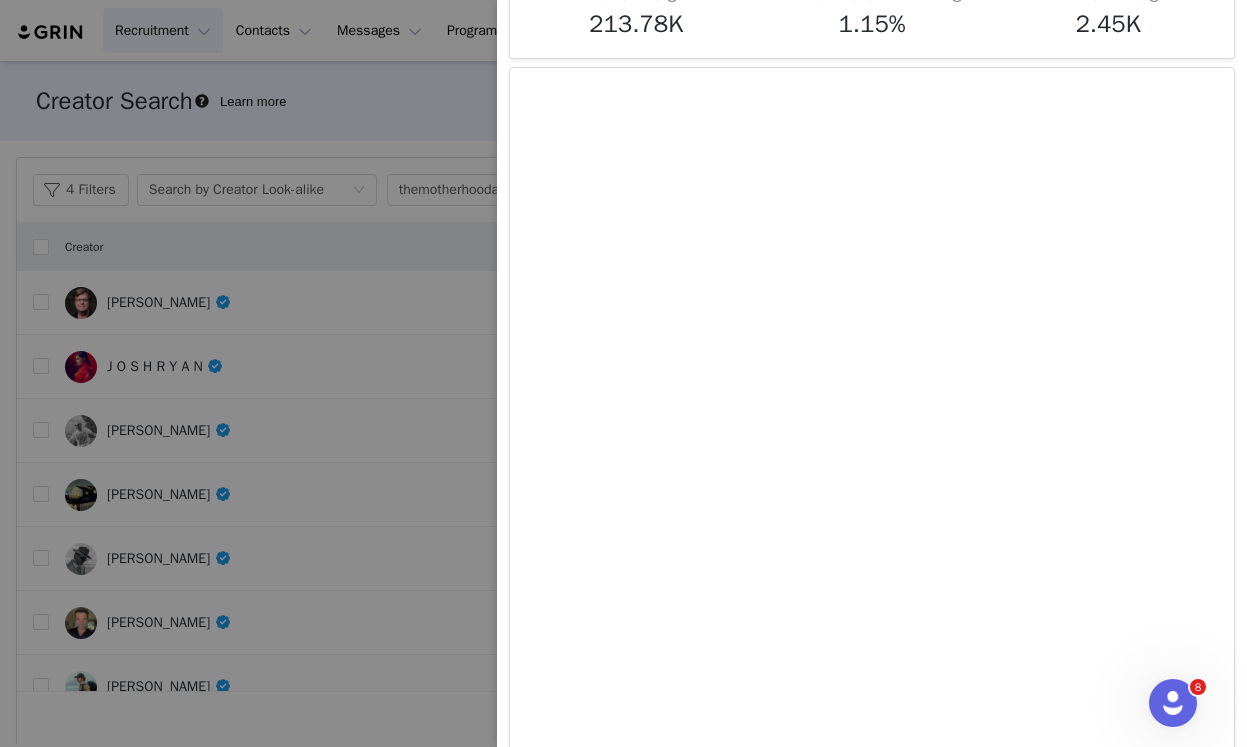 scroll, scrollTop: 0, scrollLeft: 0, axis: both 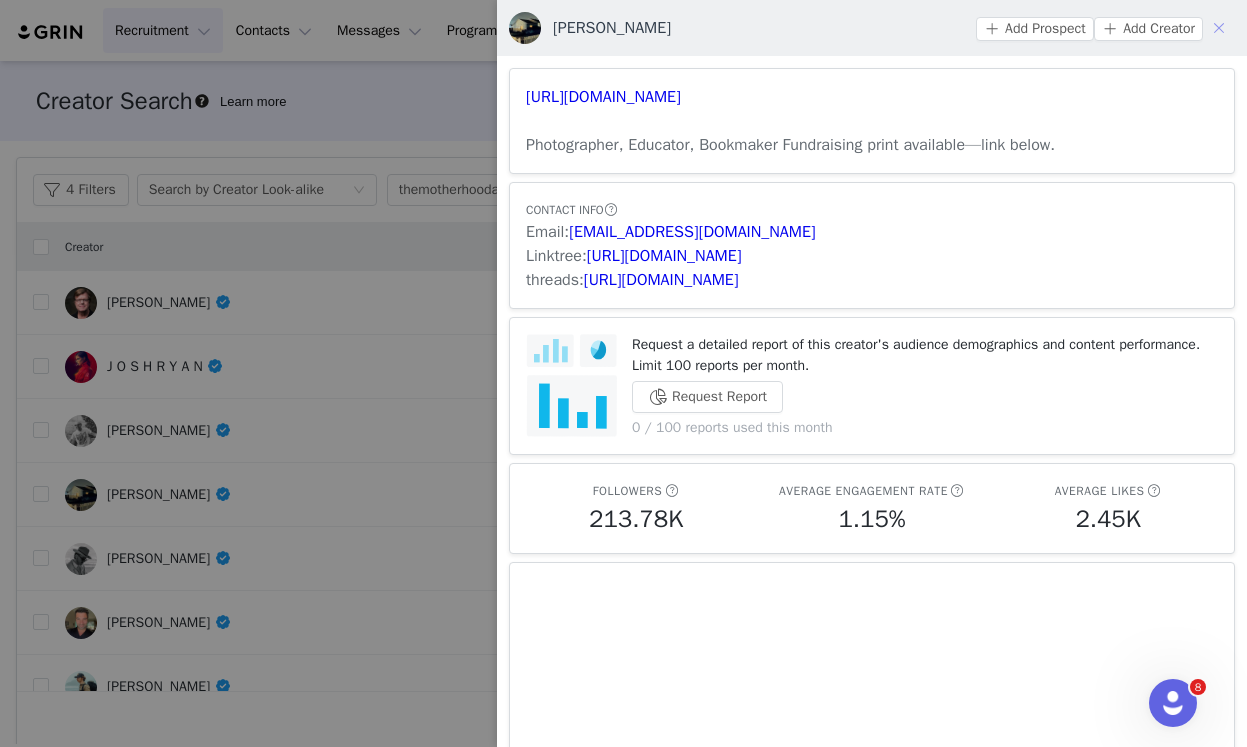 click at bounding box center [1219, 28] 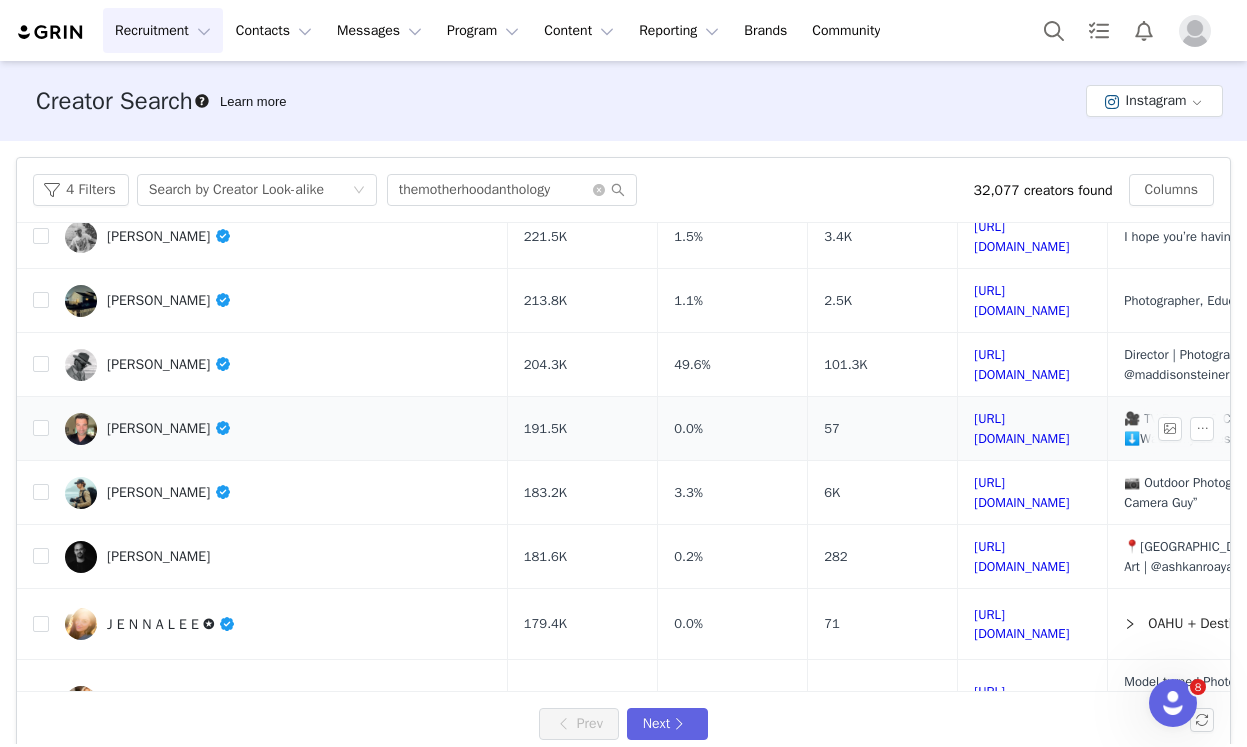 scroll, scrollTop: 198, scrollLeft: 0, axis: vertical 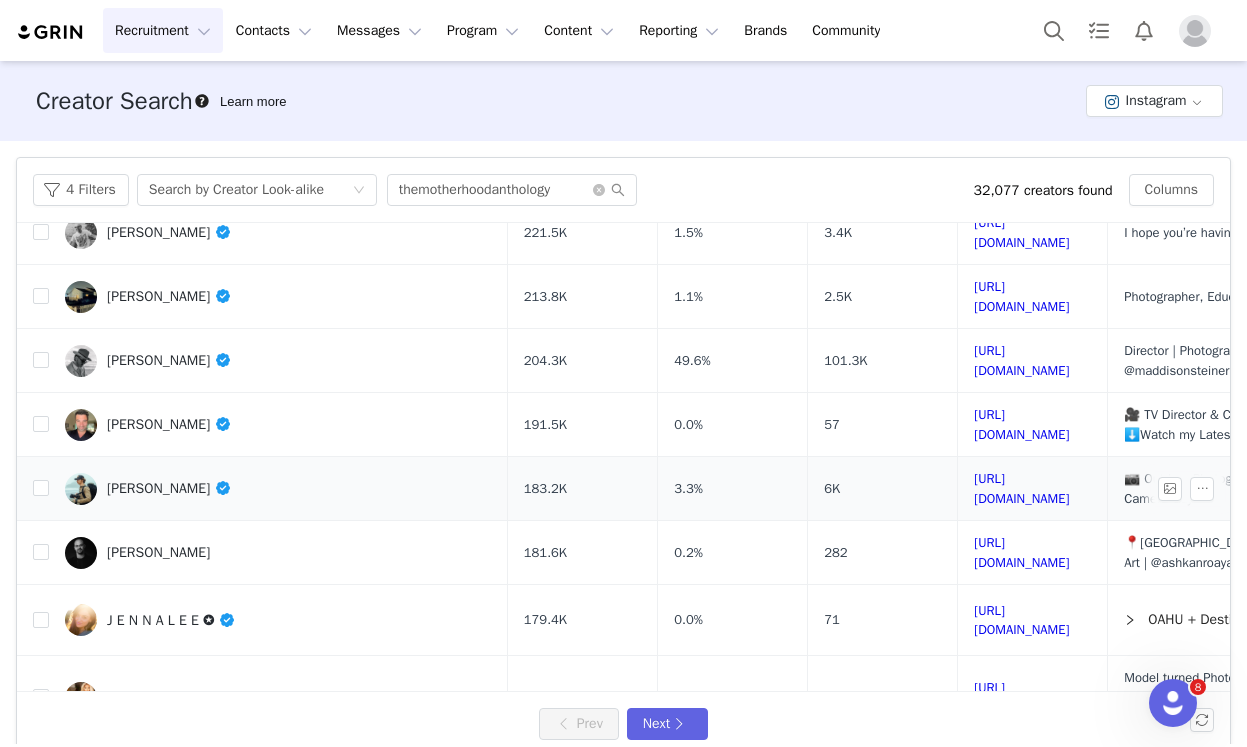 click on "[PERSON_NAME]" at bounding box center [169, 488] 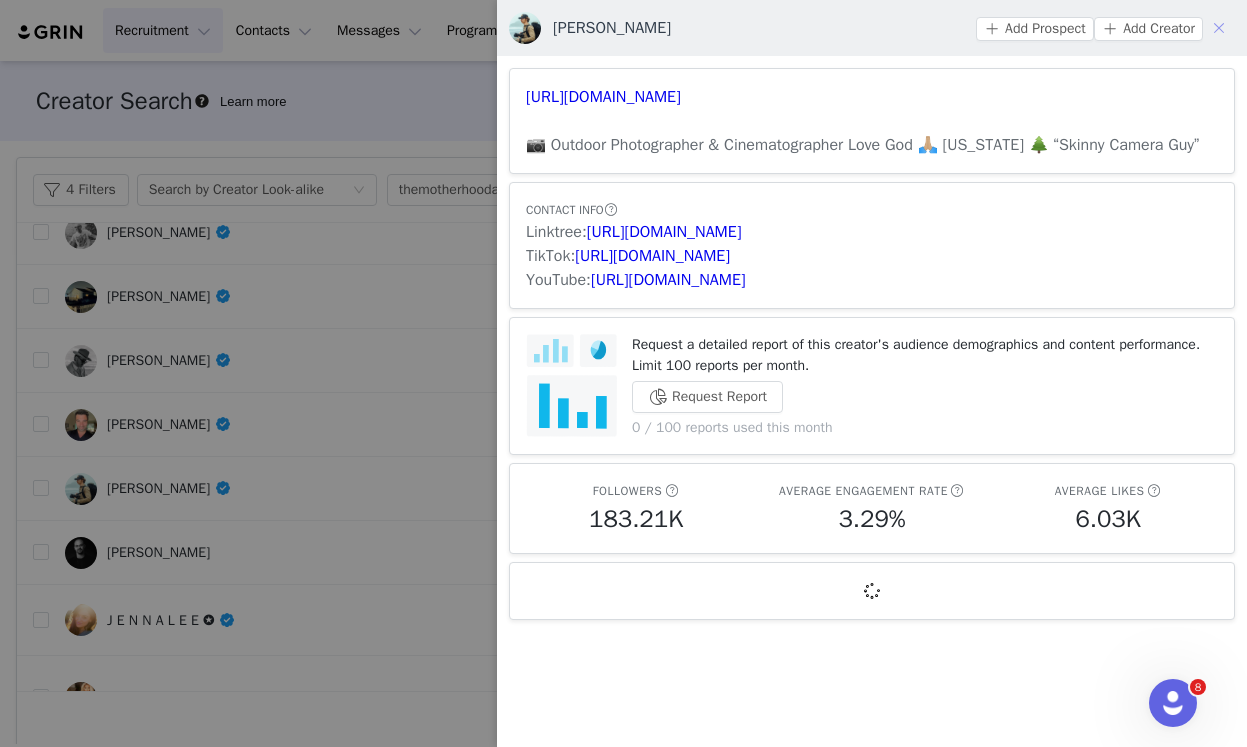 click at bounding box center (1219, 28) 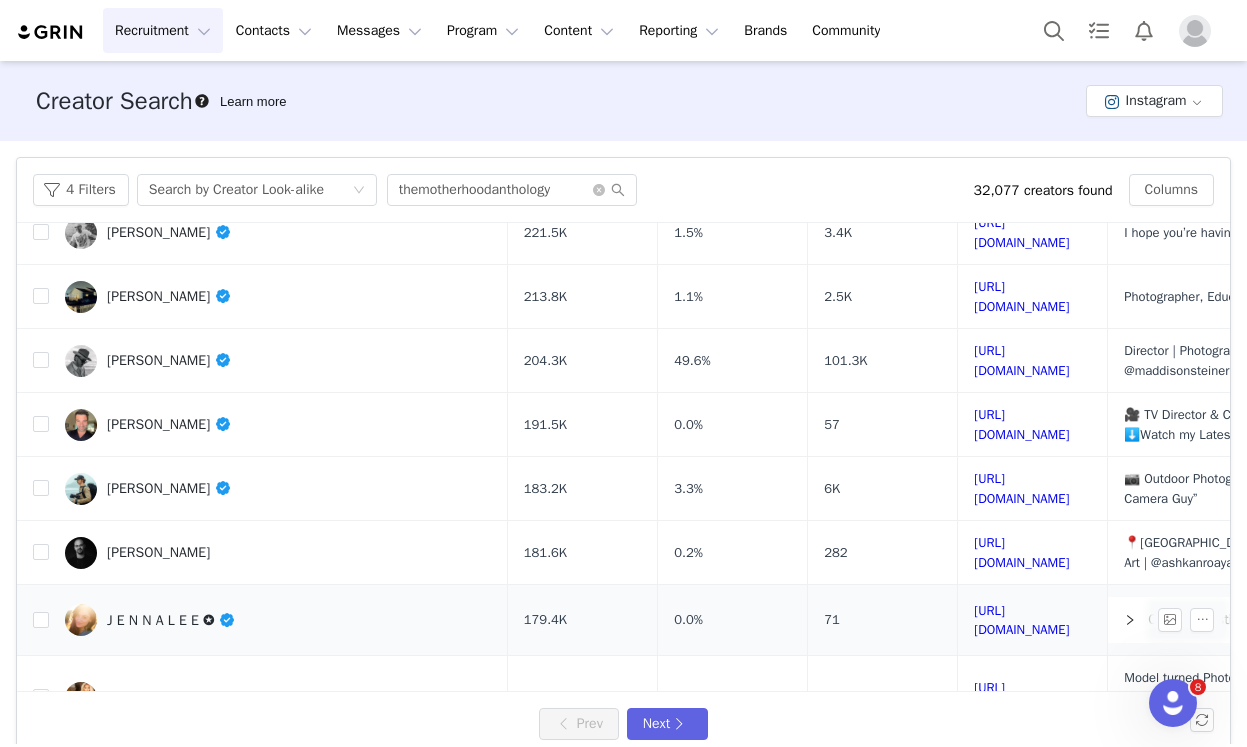 click on "J E N N A   L E E ✪" at bounding box center [171, 620] 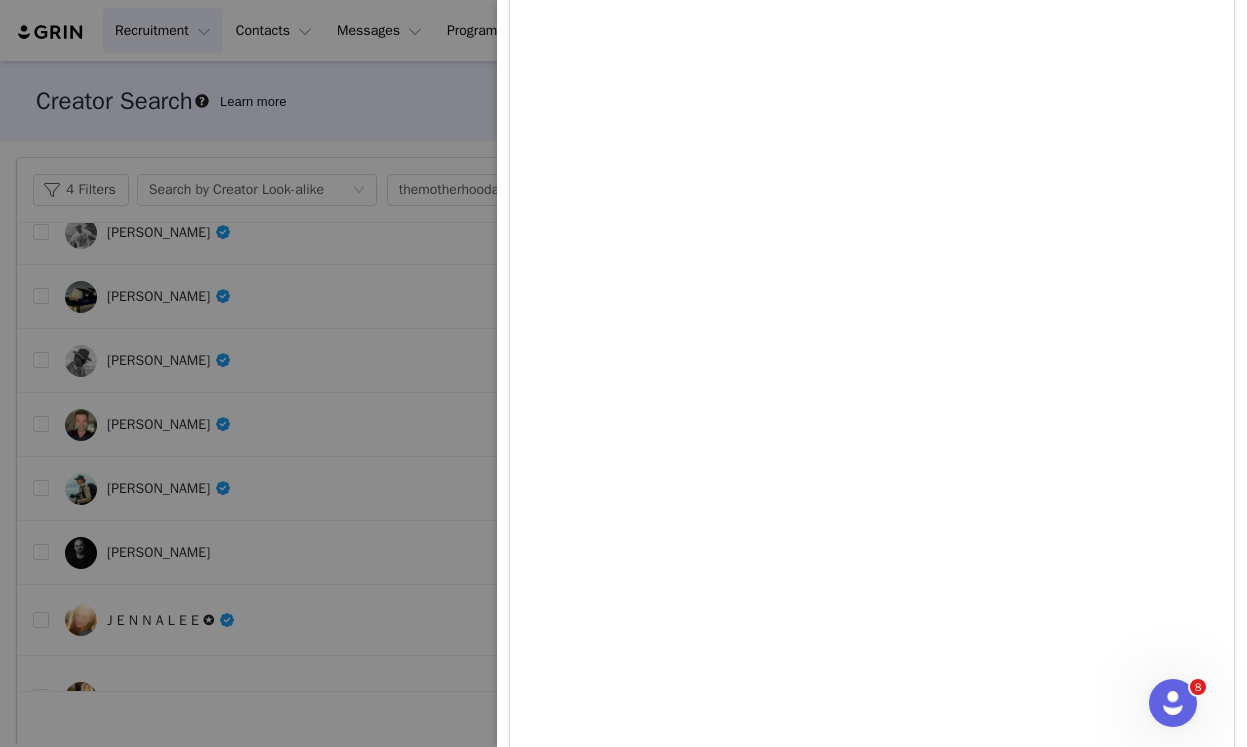 scroll, scrollTop: 0, scrollLeft: 0, axis: both 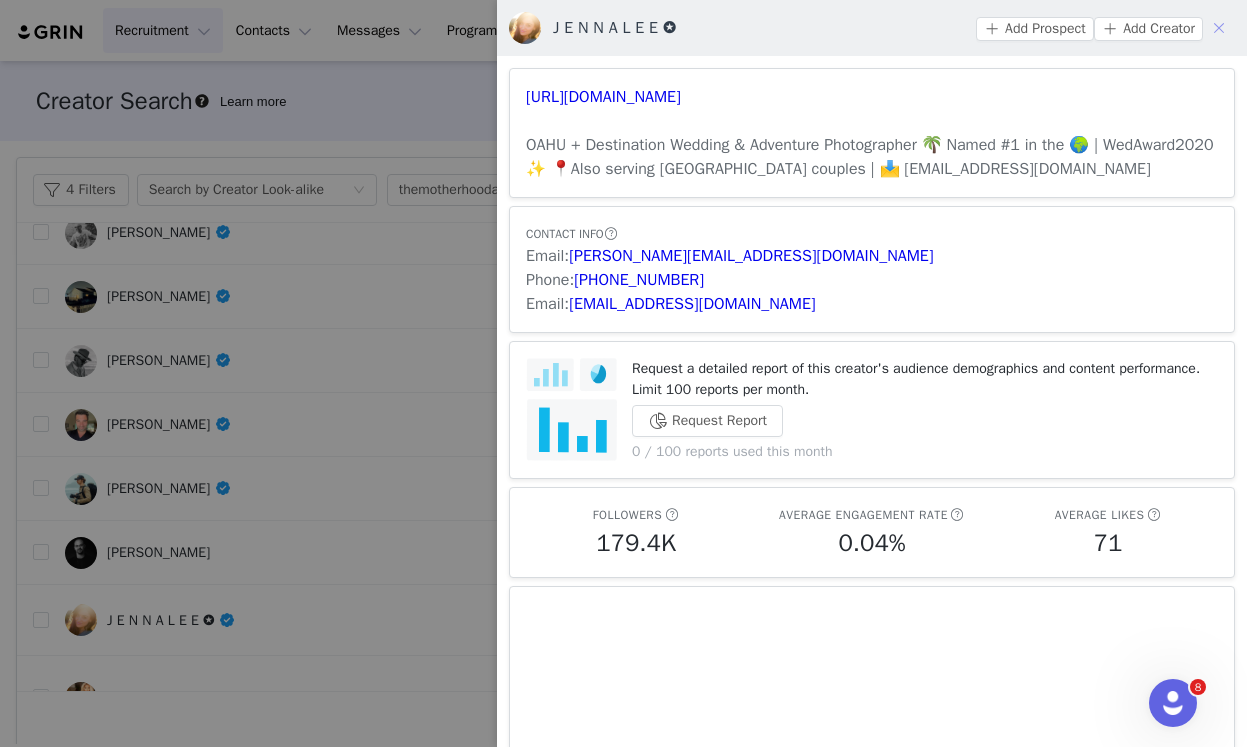 click at bounding box center (1219, 28) 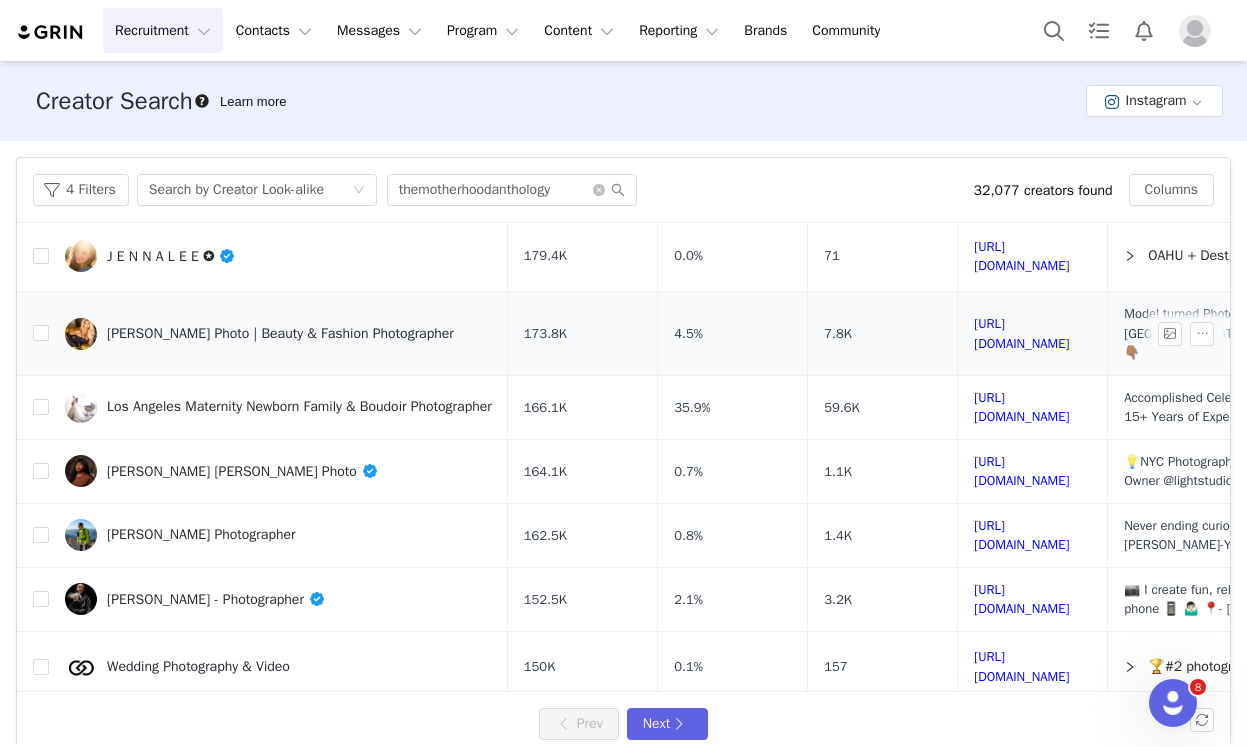 scroll, scrollTop: 566, scrollLeft: 0, axis: vertical 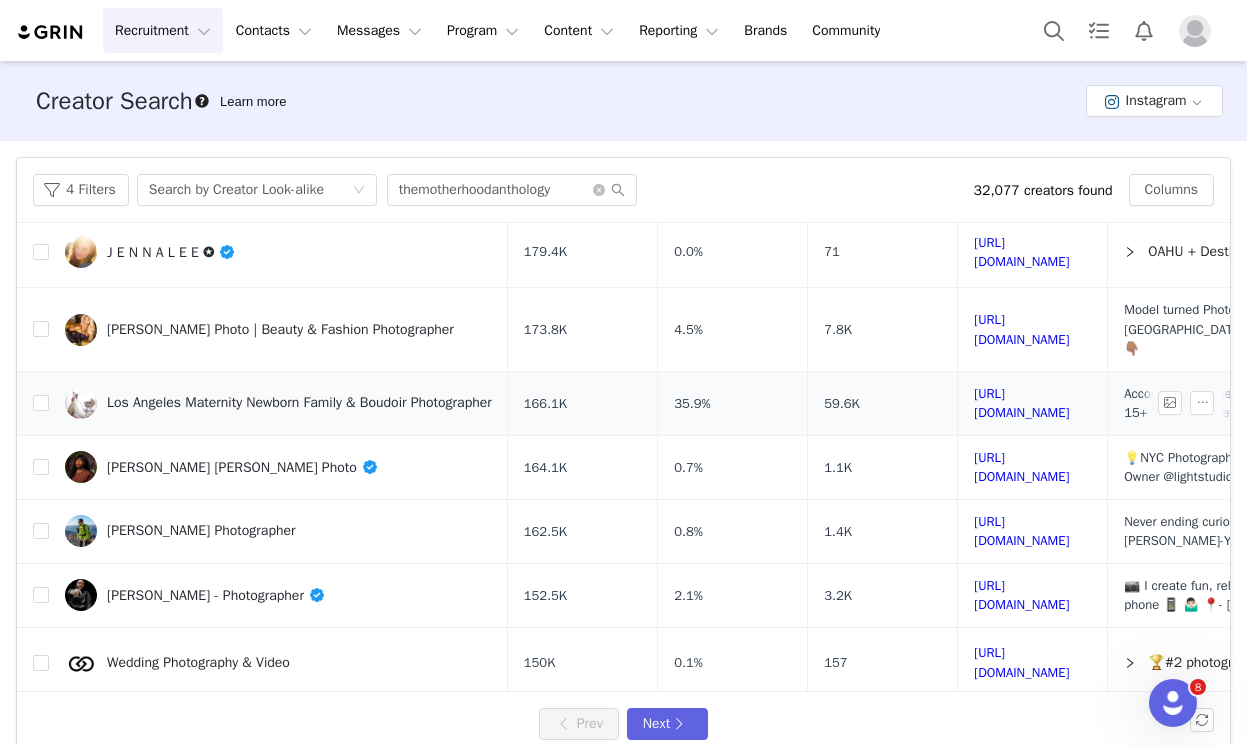 click on "Los Angeles Maternity Newborn Family & Boudoir Photographer" at bounding box center [299, 403] 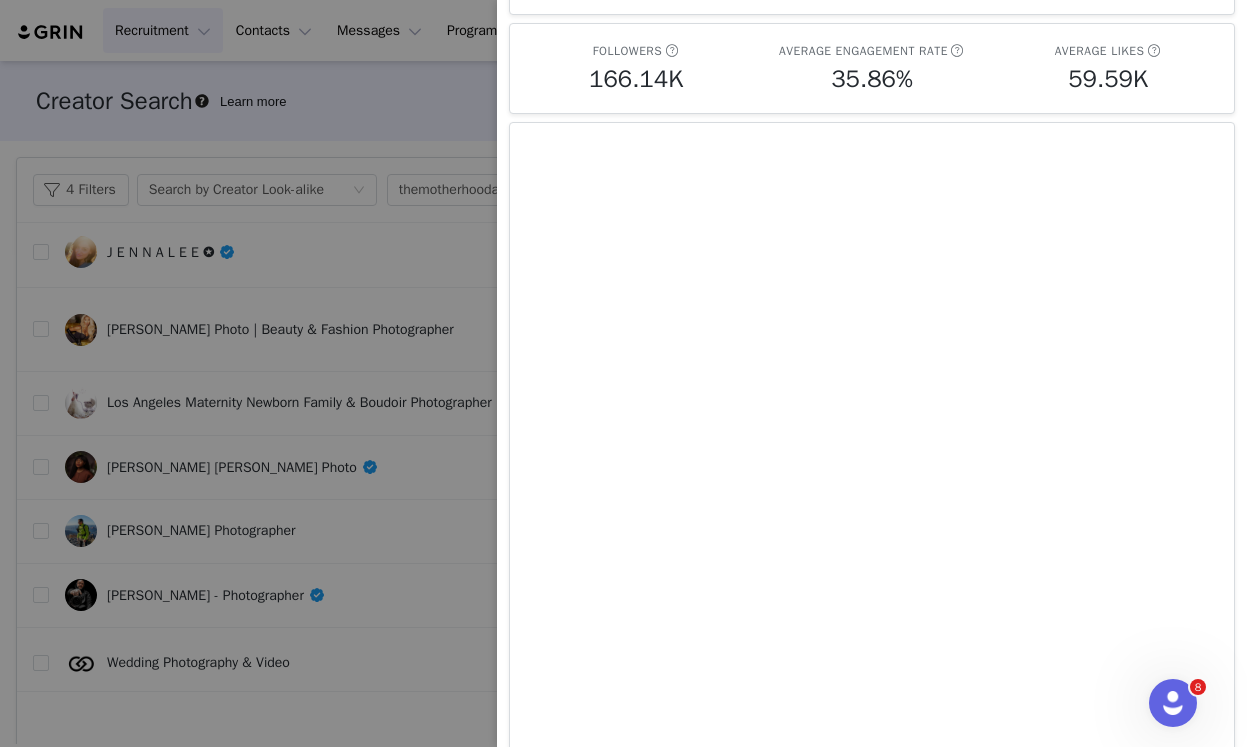 scroll, scrollTop: 0, scrollLeft: 0, axis: both 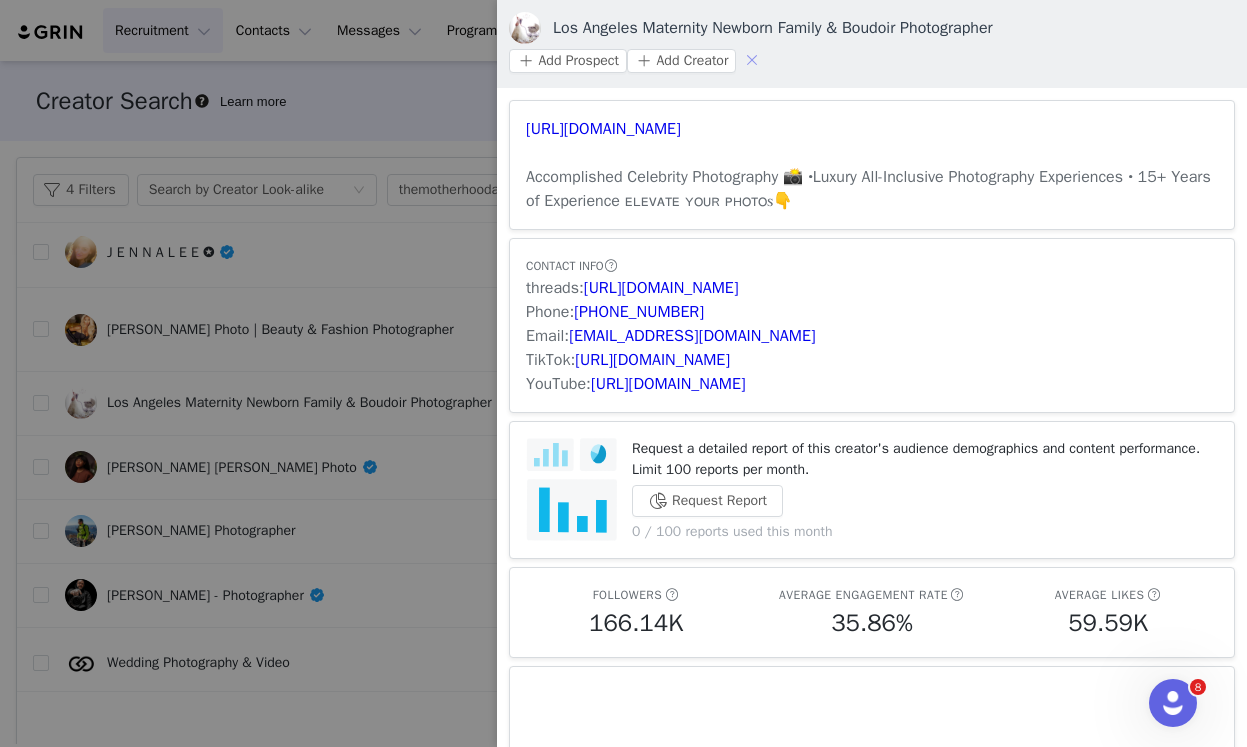 click at bounding box center (752, 60) 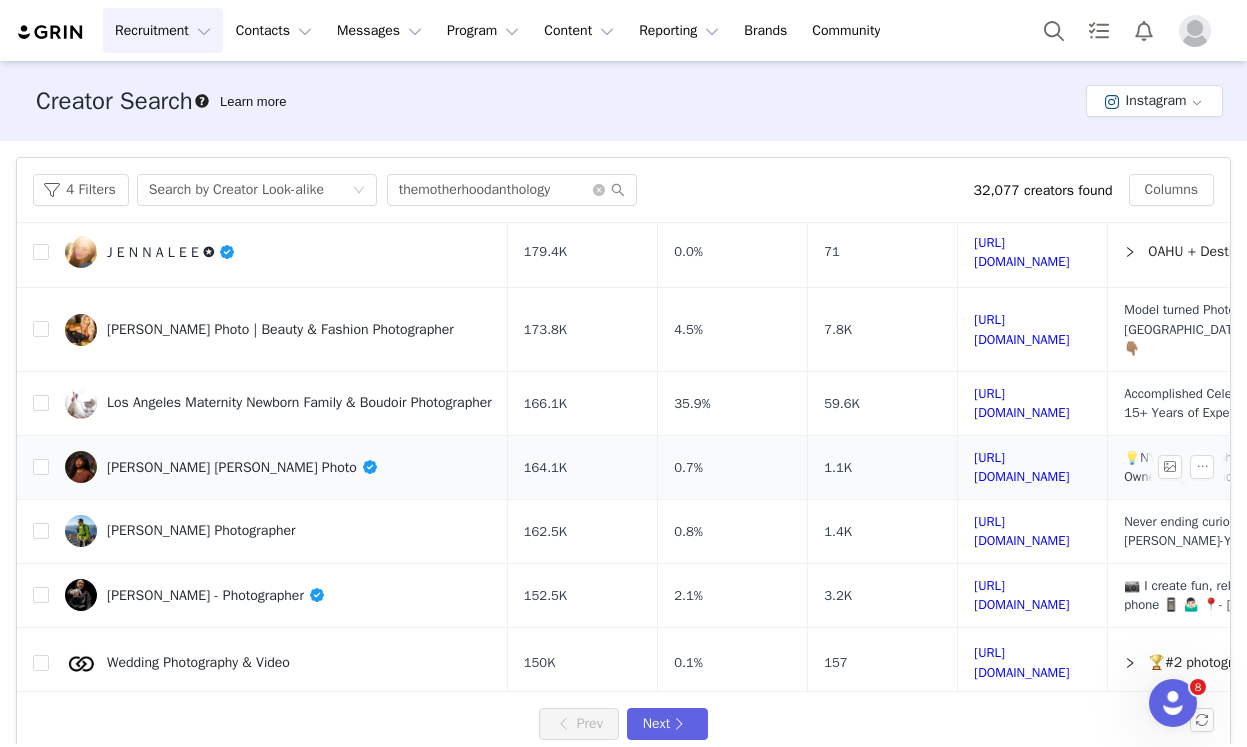 click on "[PERSON_NAME] [PERSON_NAME] Photo" at bounding box center (242, 467) 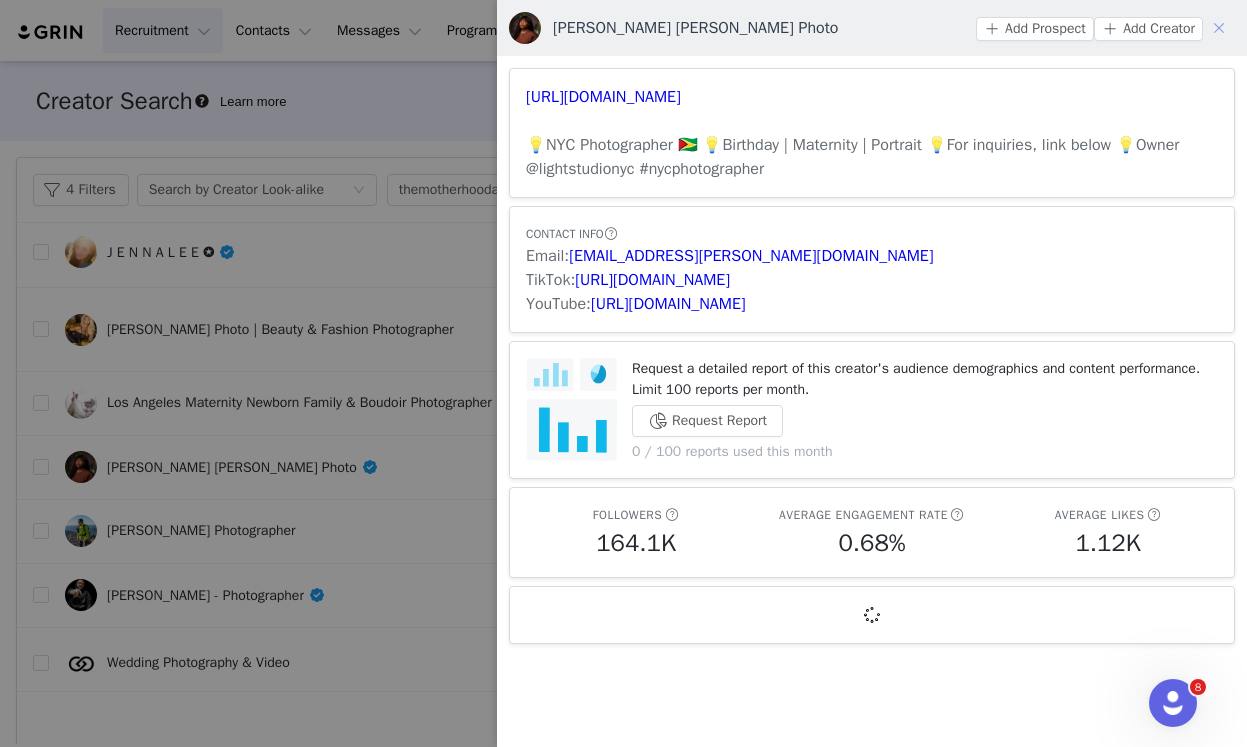 click at bounding box center (1219, 28) 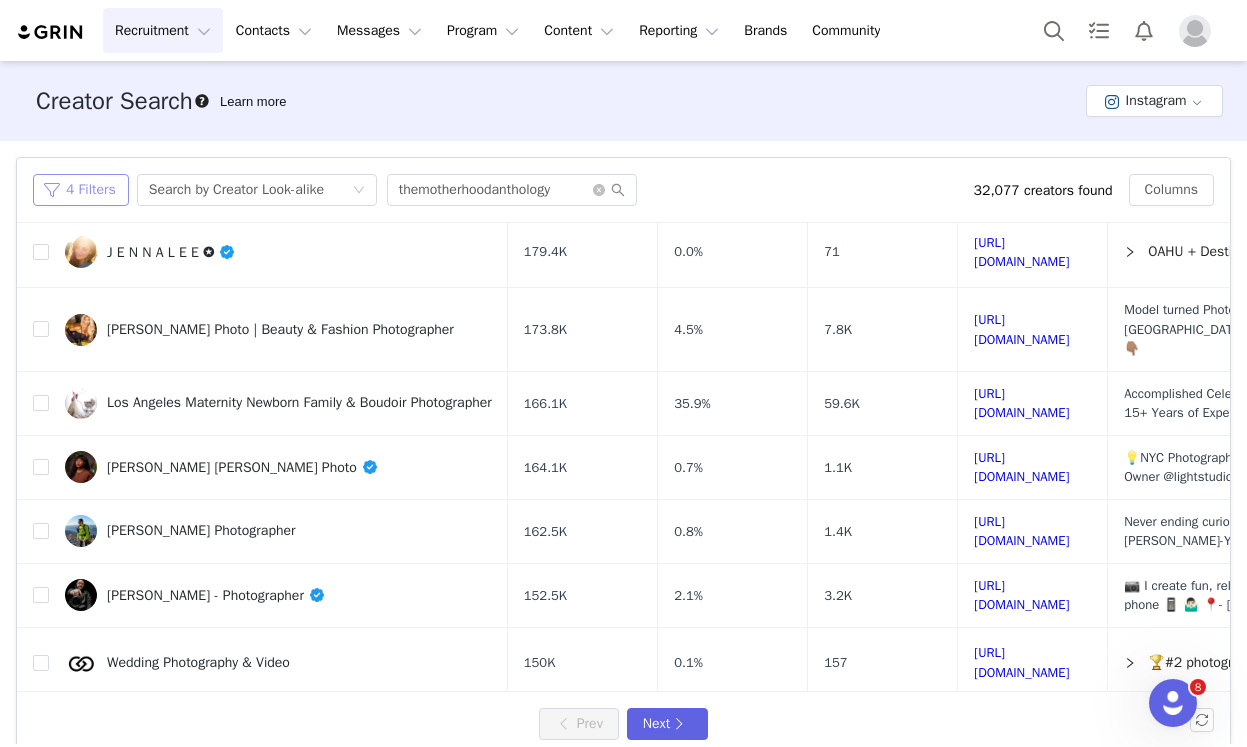 click on "4 Filters" at bounding box center (81, 190) 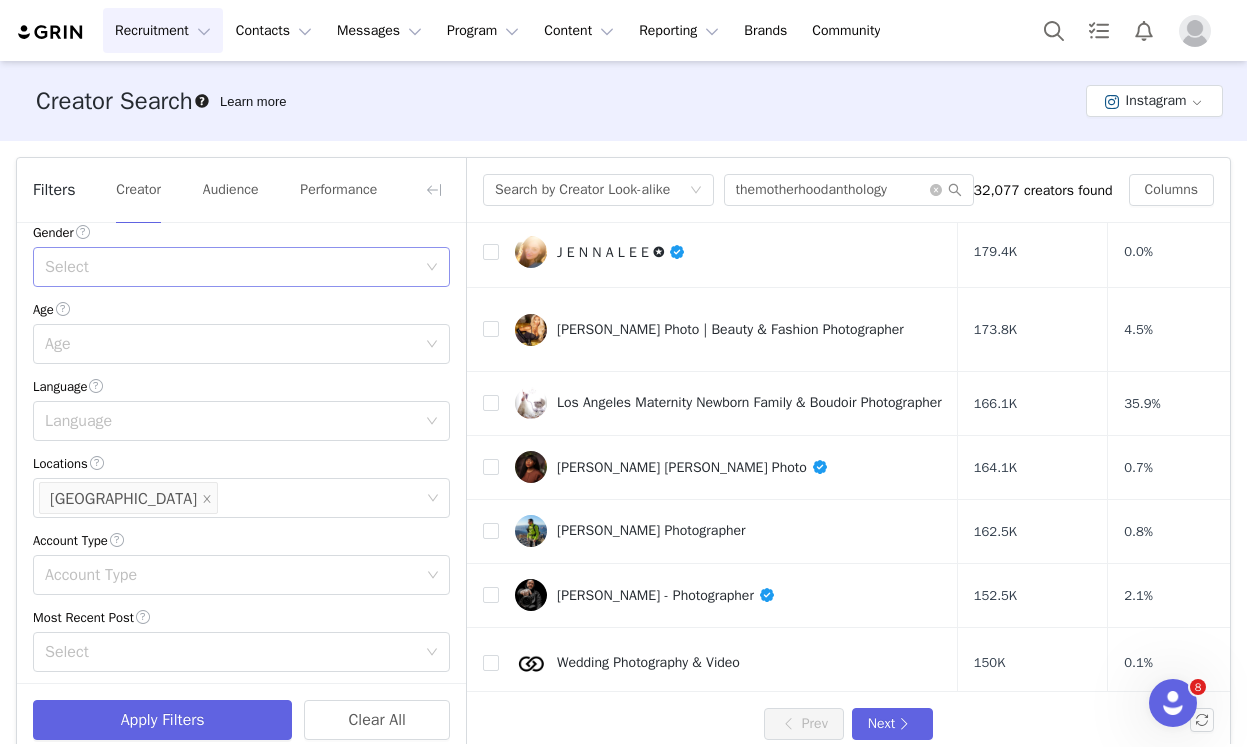 scroll, scrollTop: 0, scrollLeft: 0, axis: both 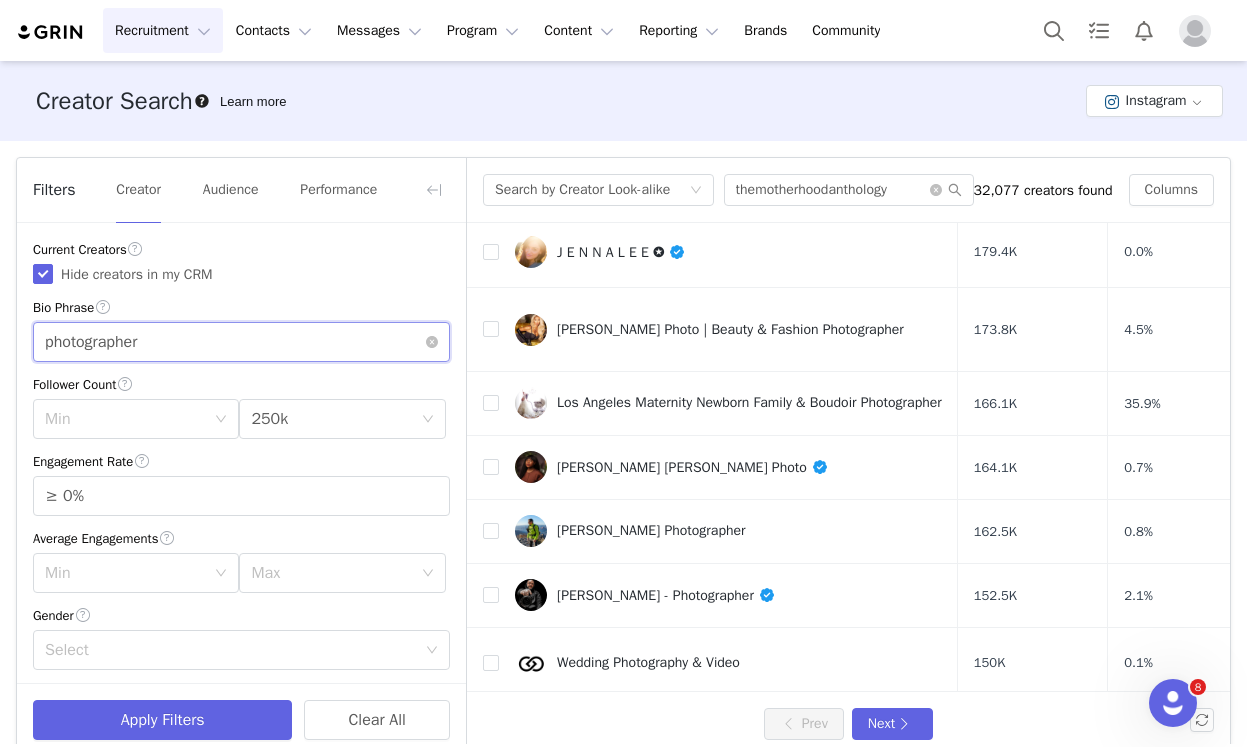 click on "photographer" at bounding box center (241, 342) 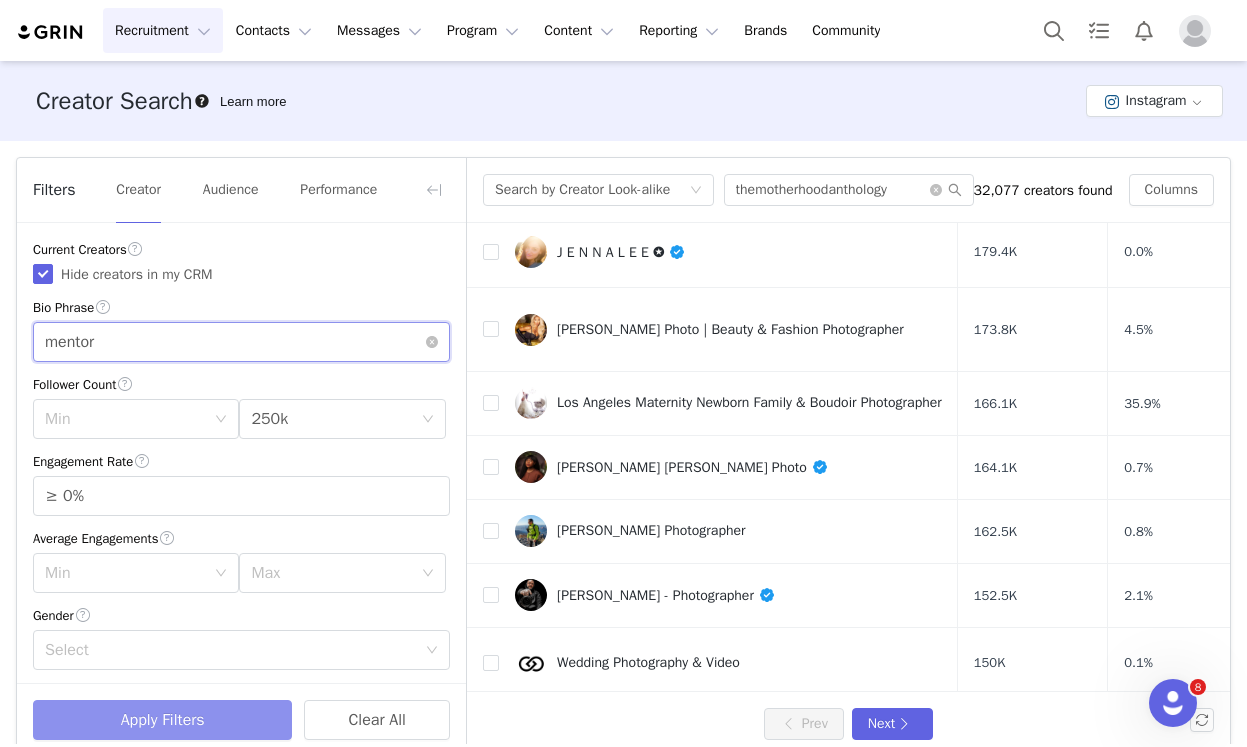 type on "mentor" 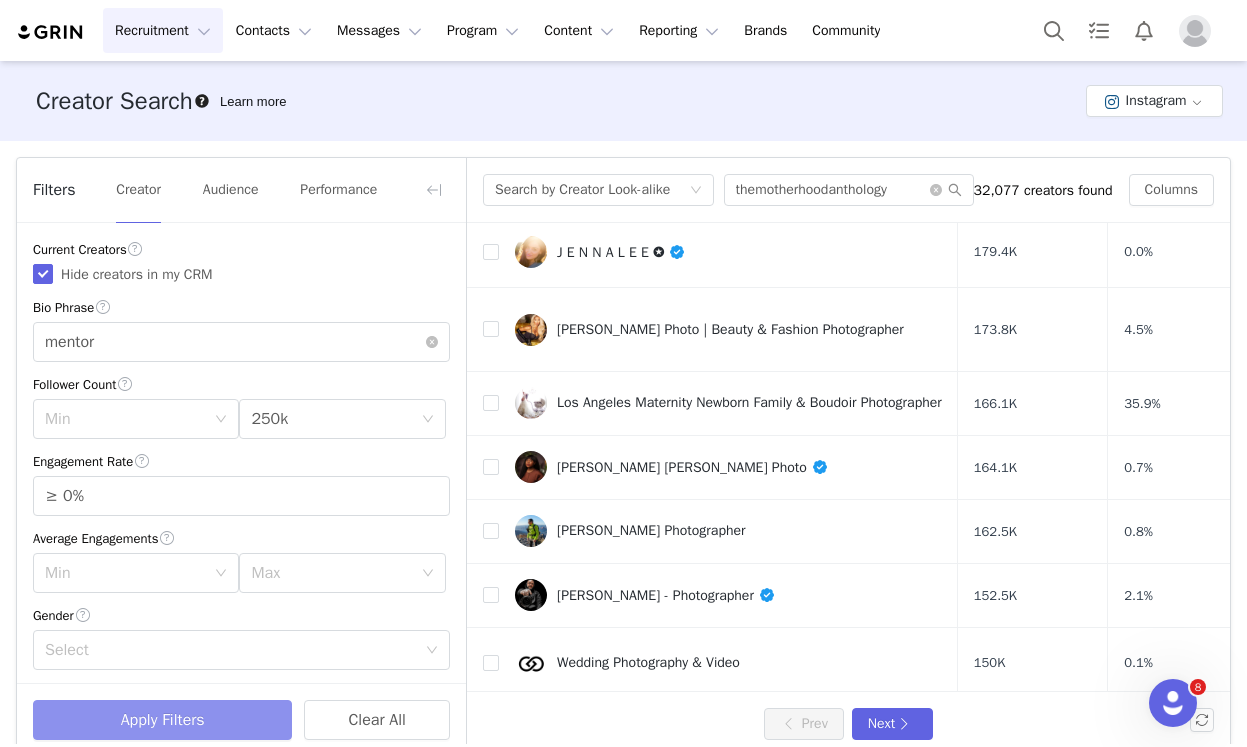 click on "Apply Filters" at bounding box center (162, 720) 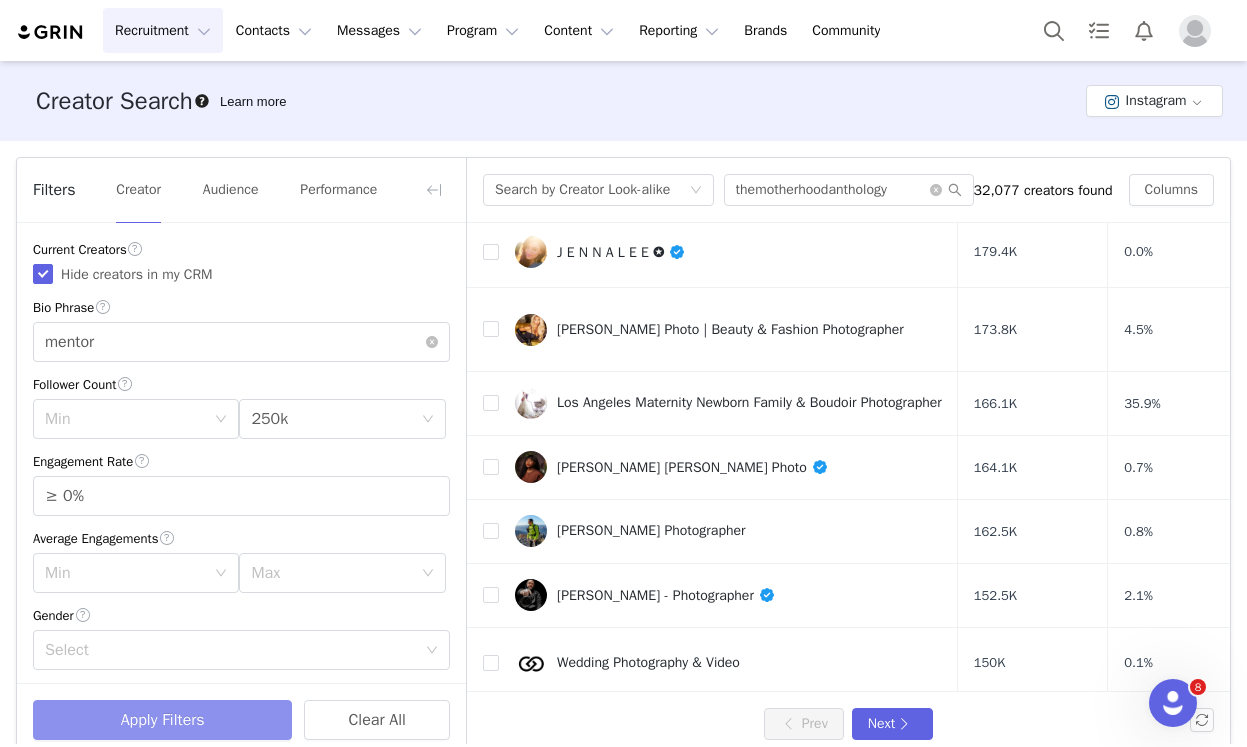 scroll, scrollTop: 0, scrollLeft: 0, axis: both 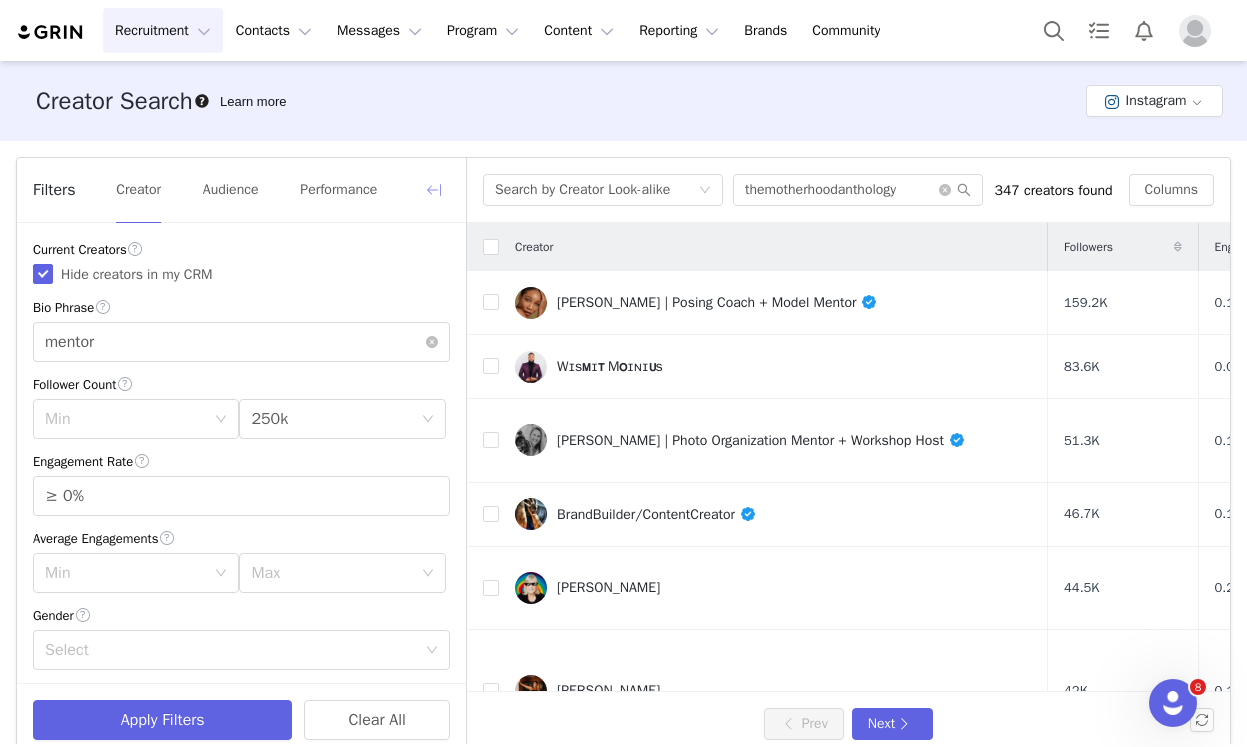 click at bounding box center (434, 190) 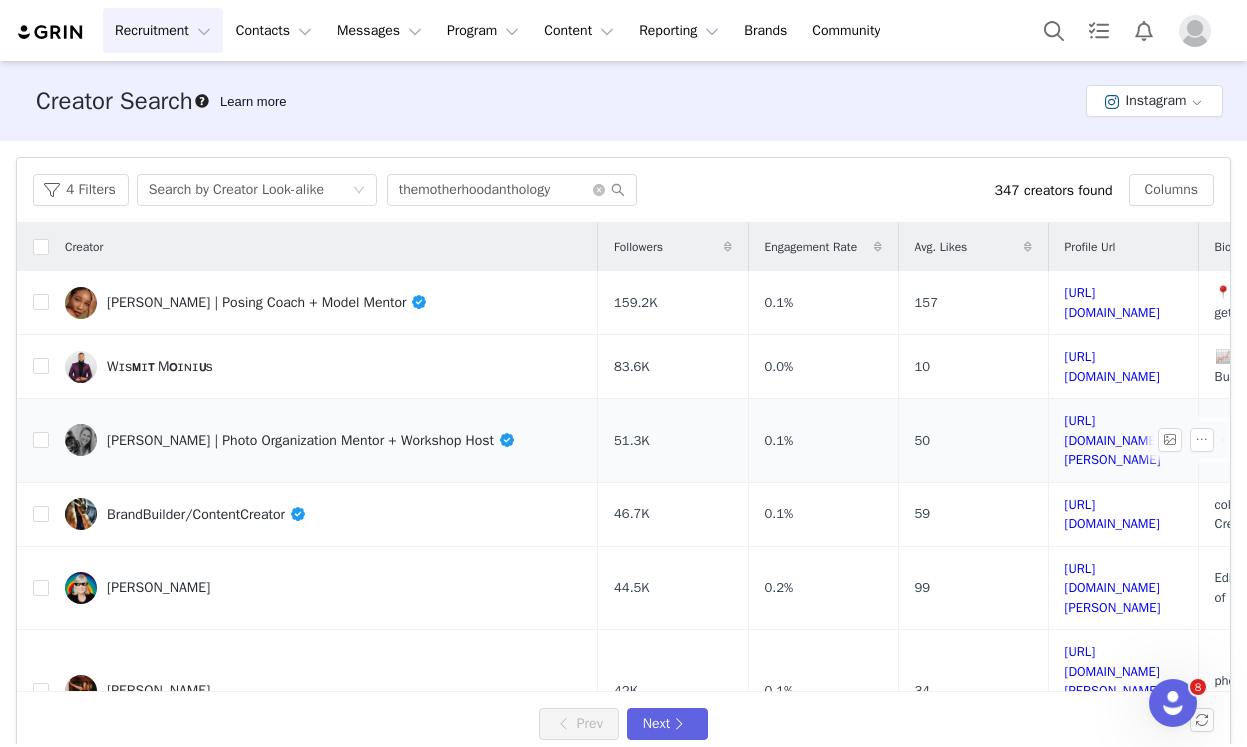 click on "[PERSON_NAME] | Photo Organization Mentor + Workshop Host" at bounding box center (311, 440) 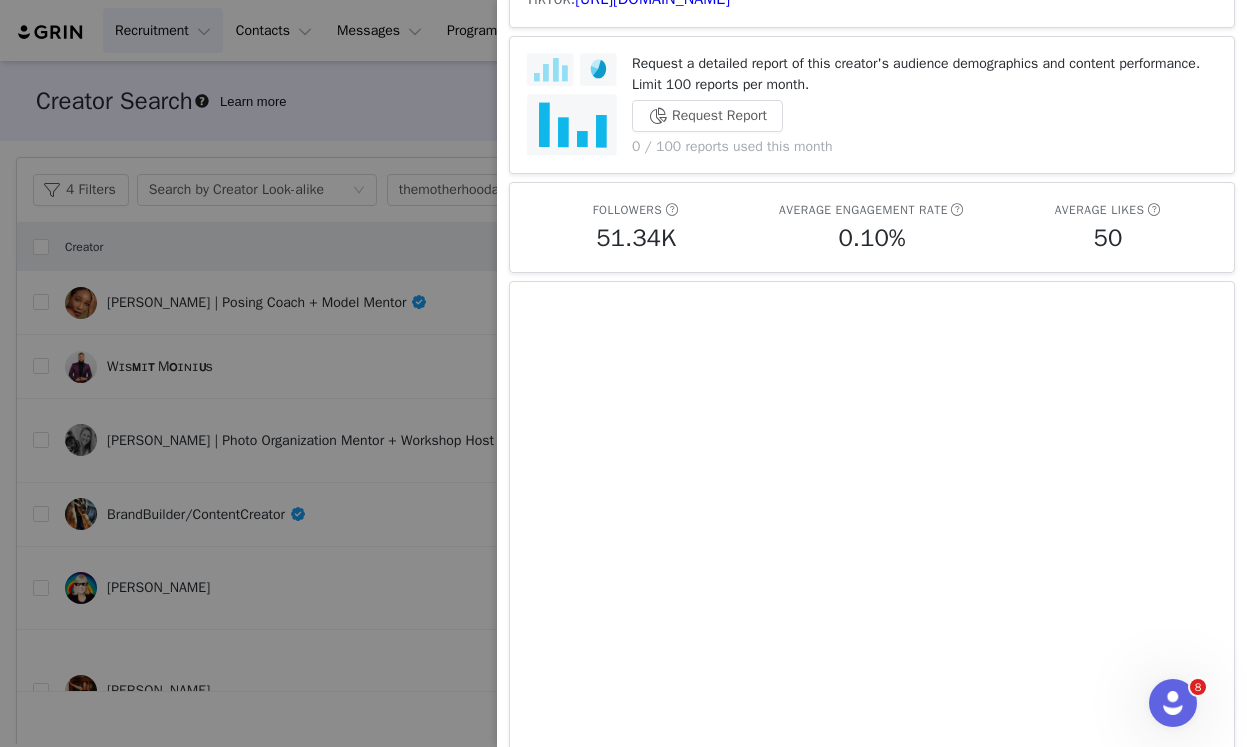 scroll, scrollTop: 0, scrollLeft: 0, axis: both 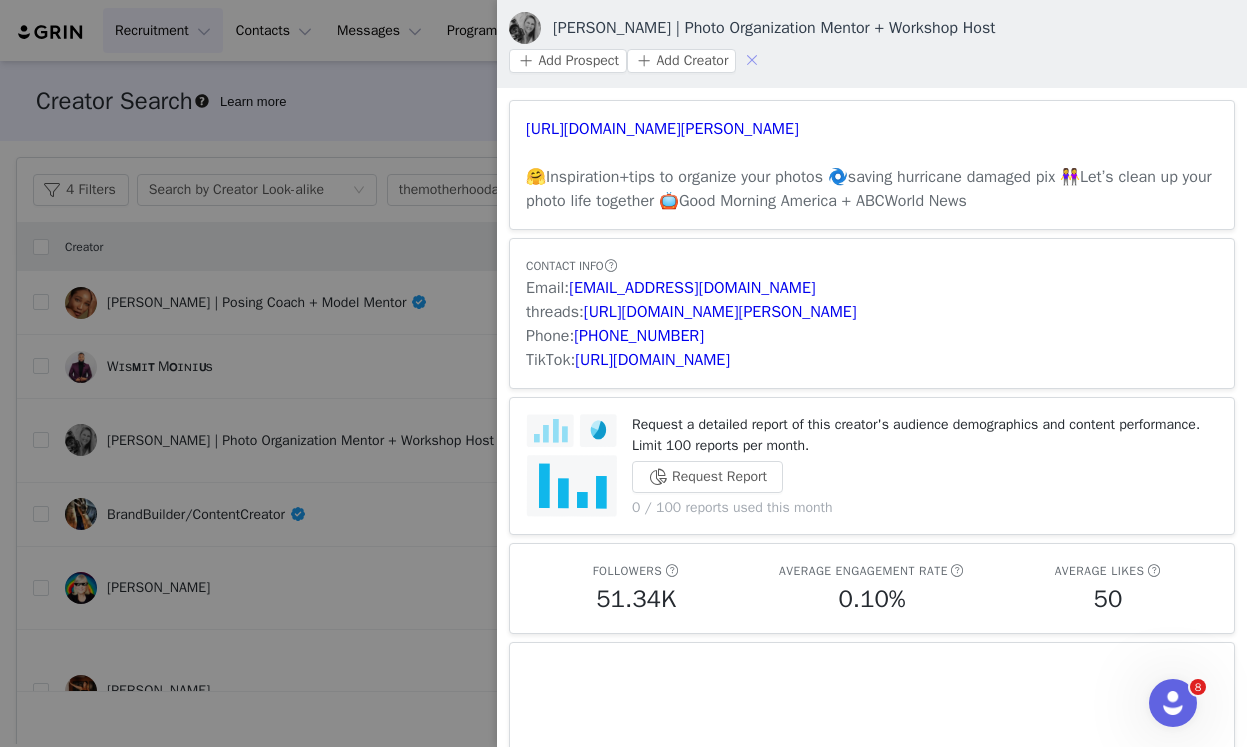 click at bounding box center [752, 60] 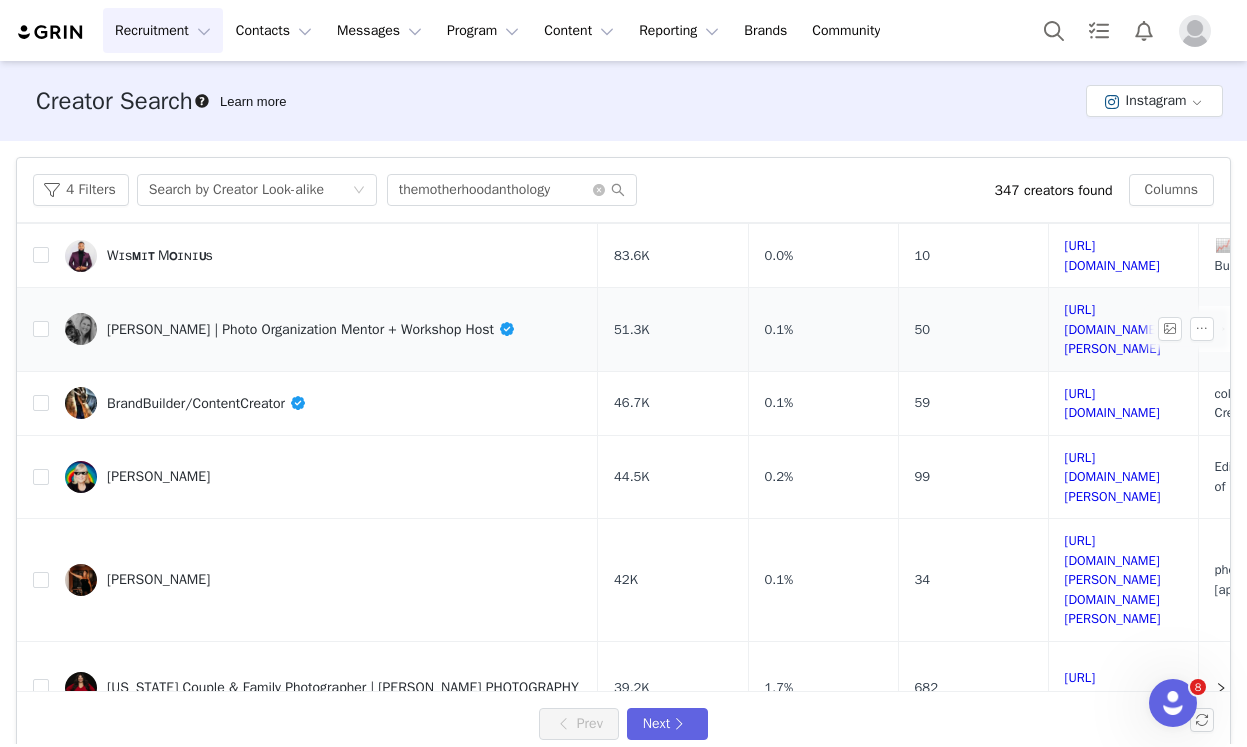 scroll, scrollTop: 114, scrollLeft: 0, axis: vertical 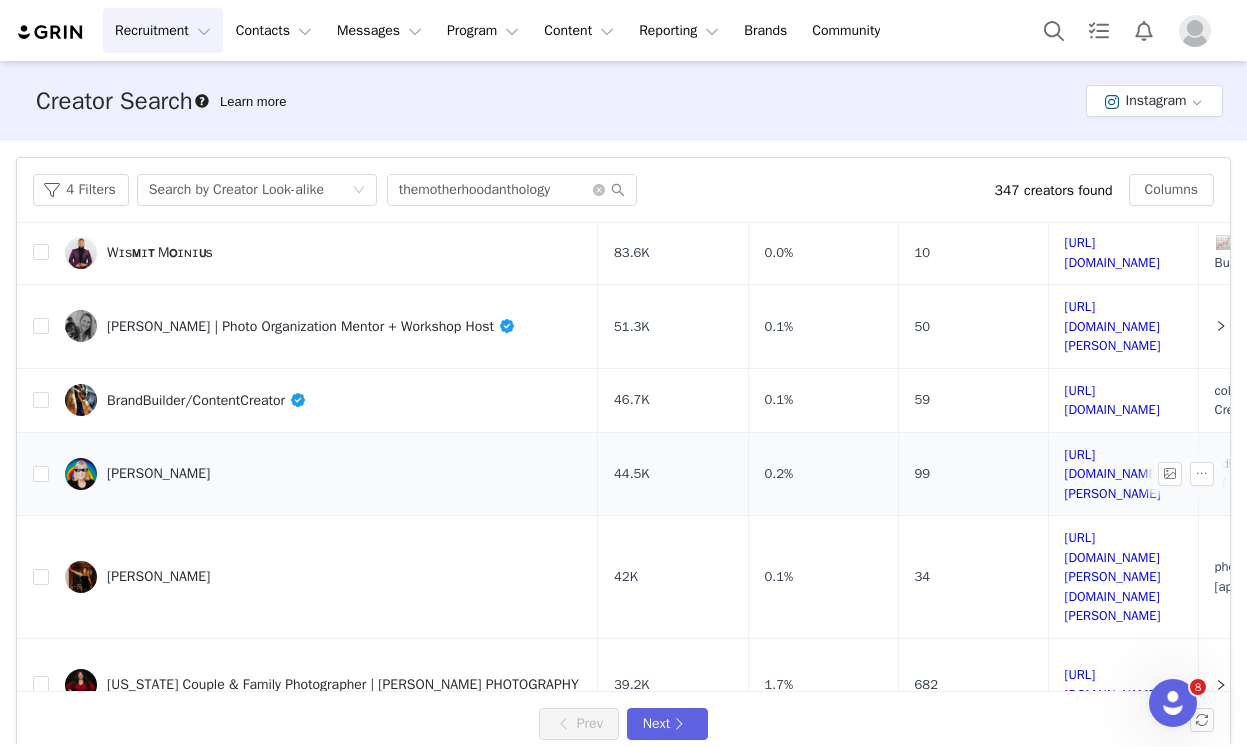 click on "[PERSON_NAME]" at bounding box center (158, 474) 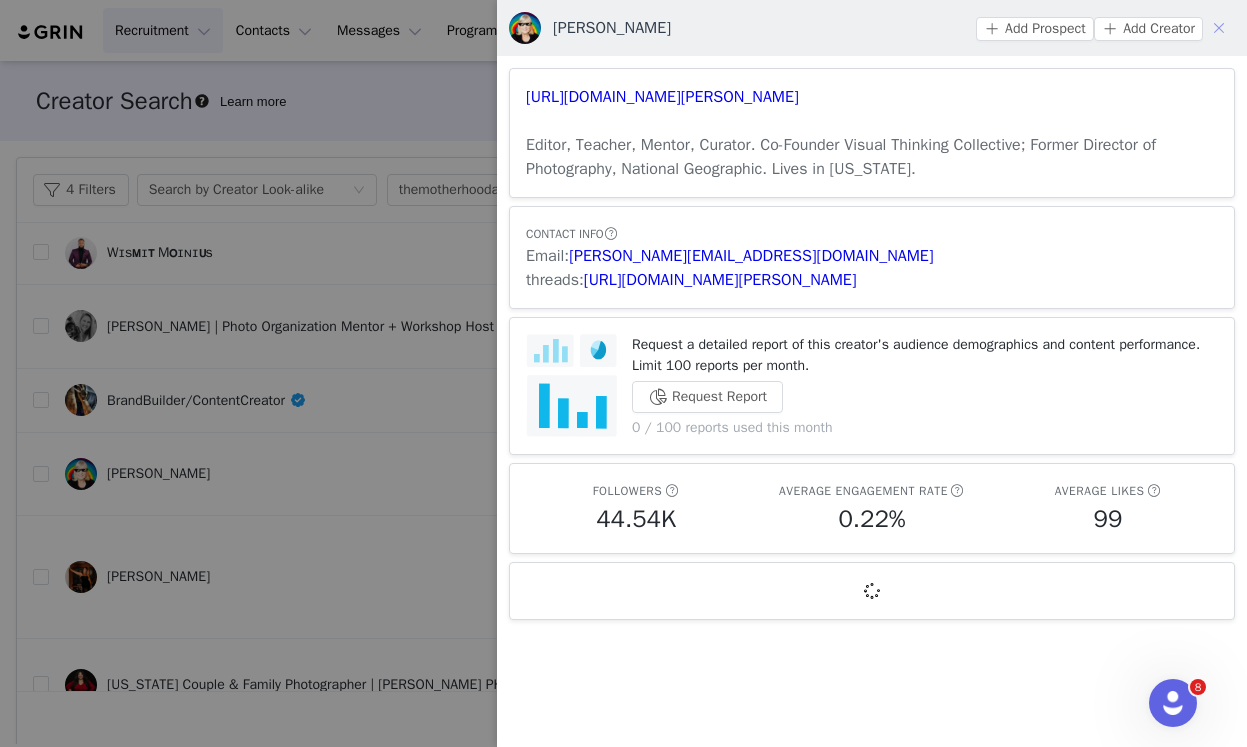 click at bounding box center (1219, 28) 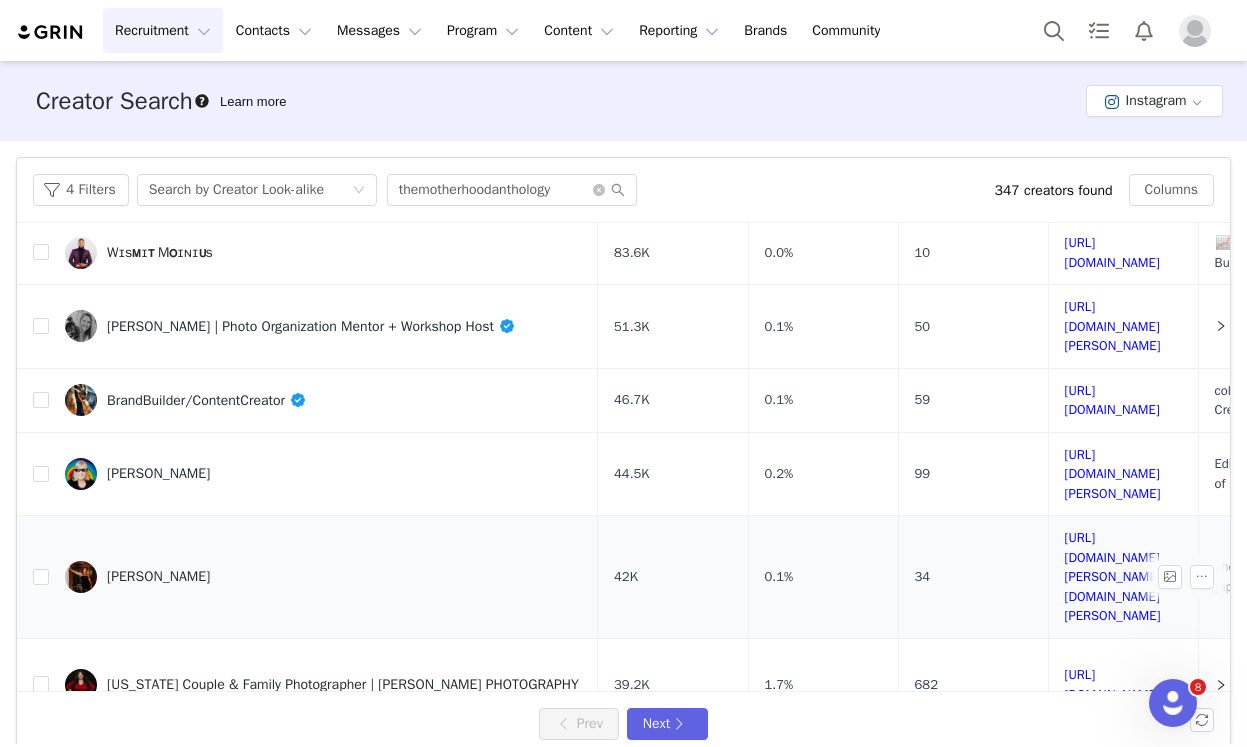 click on "[PERSON_NAME]" at bounding box center (158, 577) 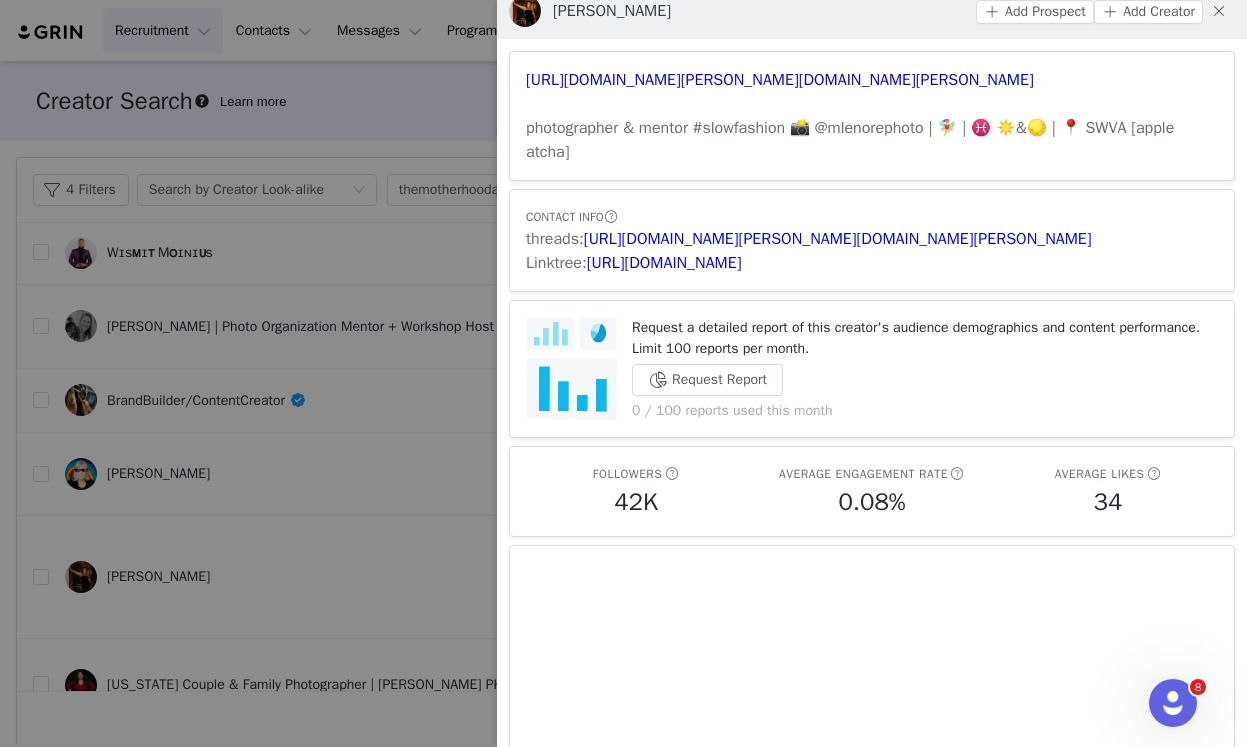 scroll, scrollTop: 0, scrollLeft: 0, axis: both 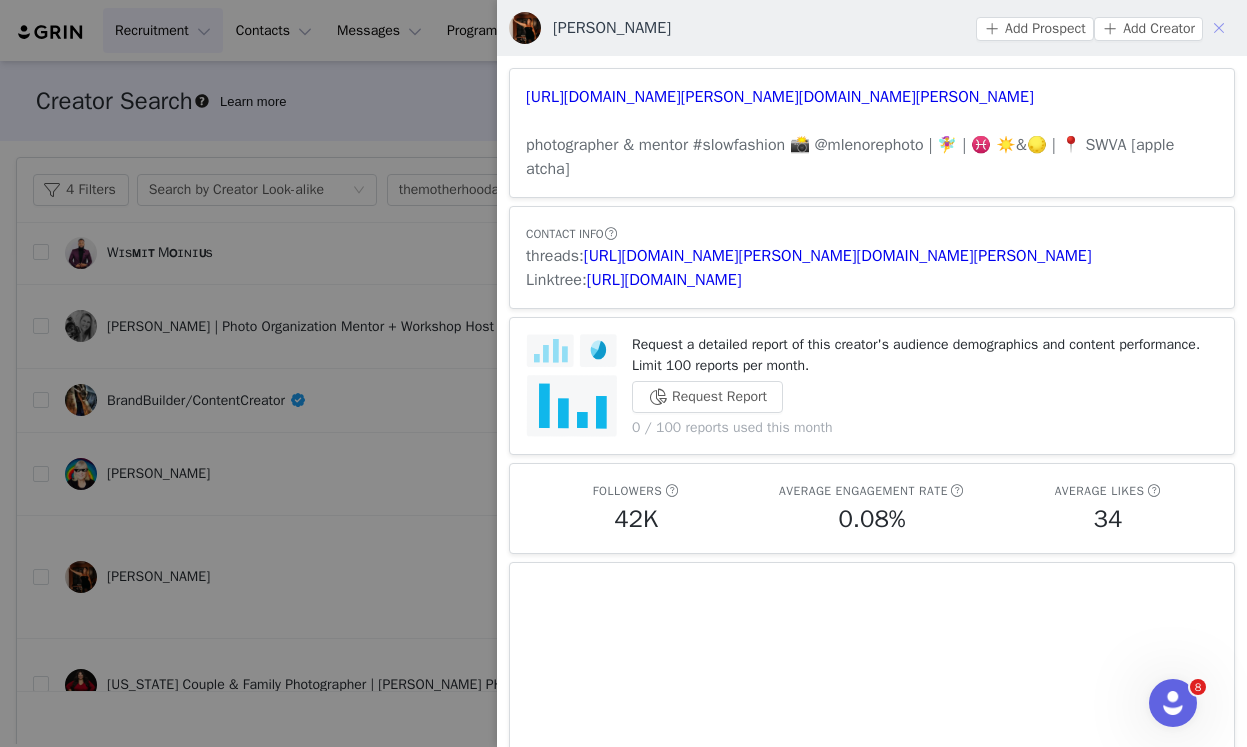click at bounding box center [1219, 28] 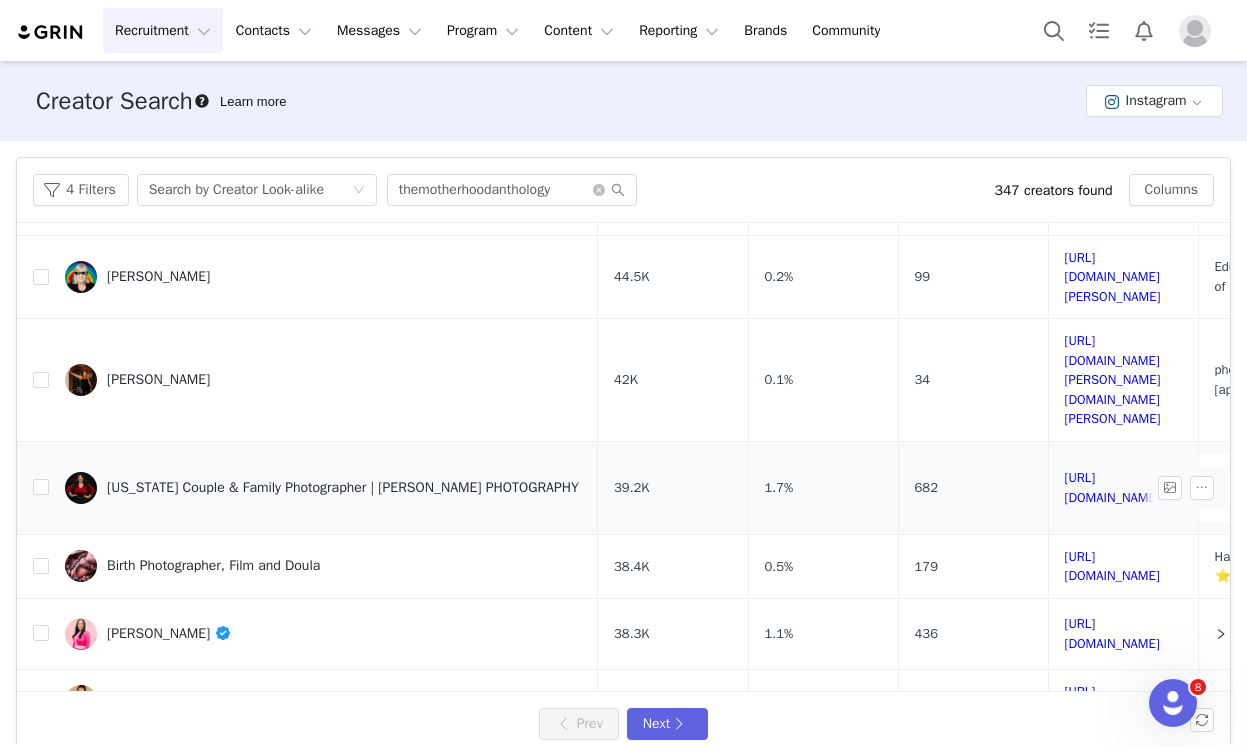 scroll, scrollTop: 314, scrollLeft: 0, axis: vertical 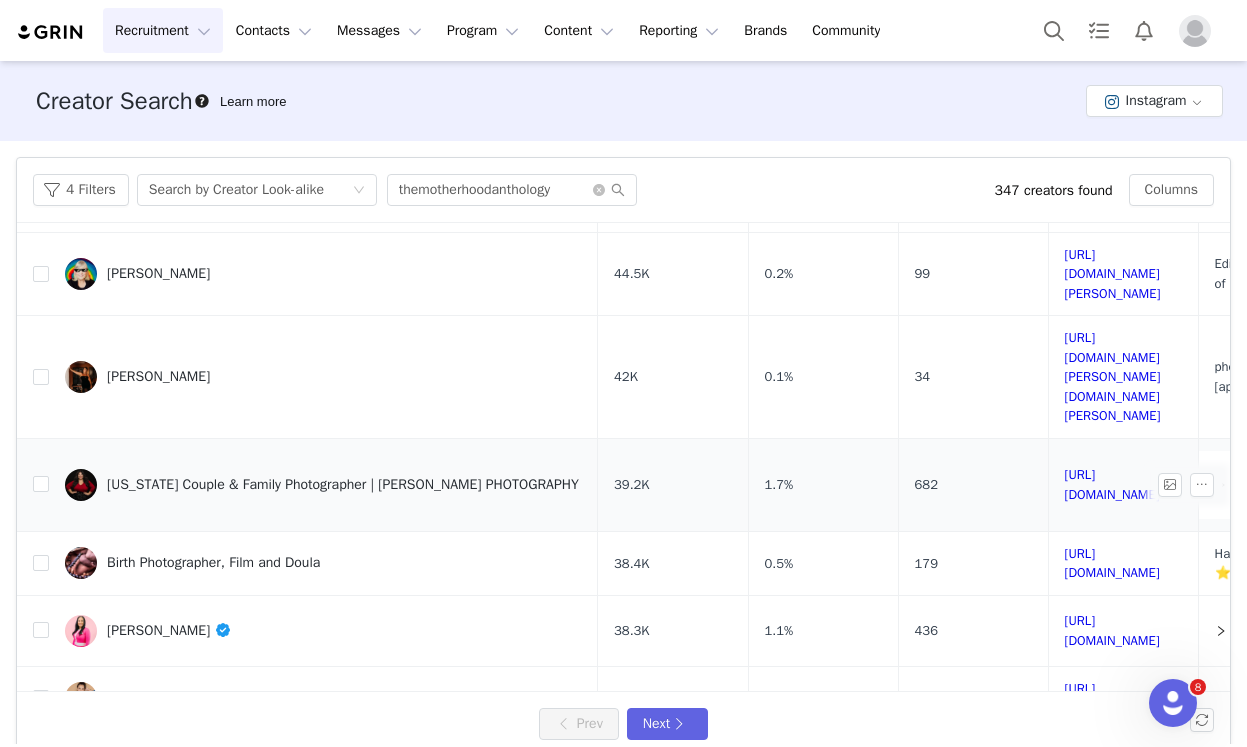 click on "[US_STATE] Couple & Family Photographer | [PERSON_NAME] PHOTOGRAPHY" at bounding box center (343, 485) 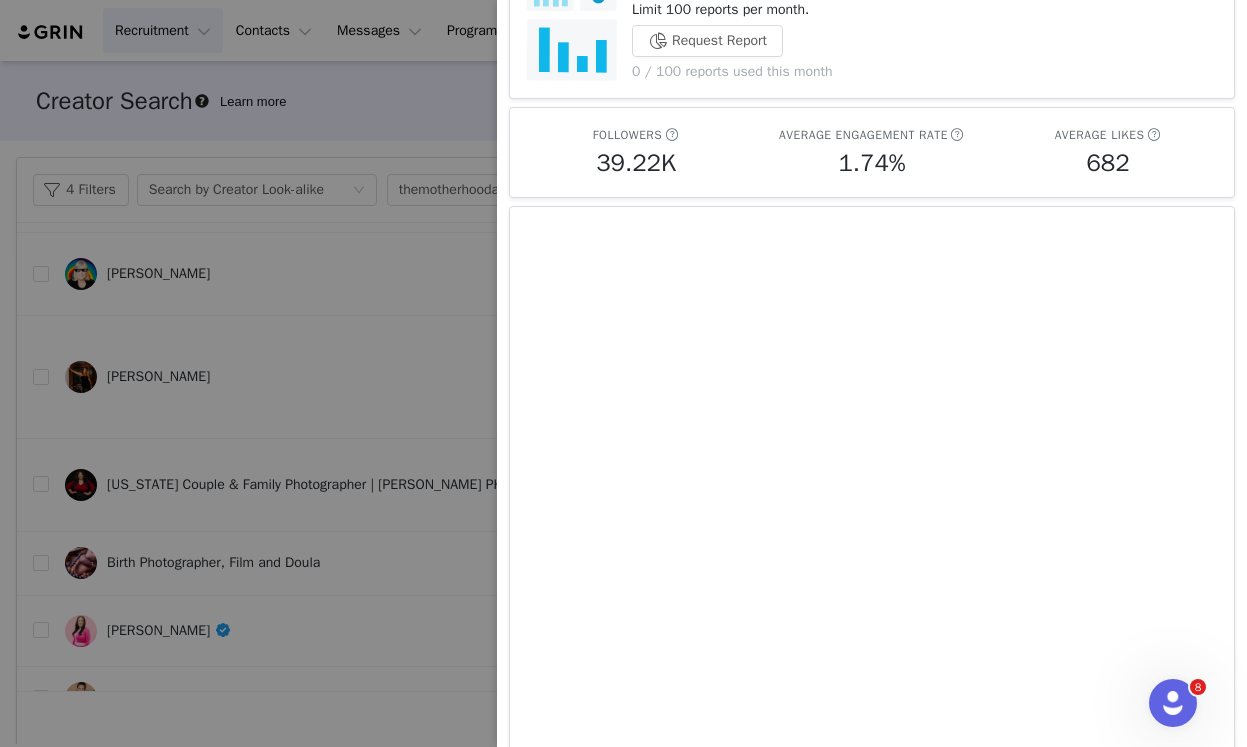 scroll, scrollTop: 0, scrollLeft: 0, axis: both 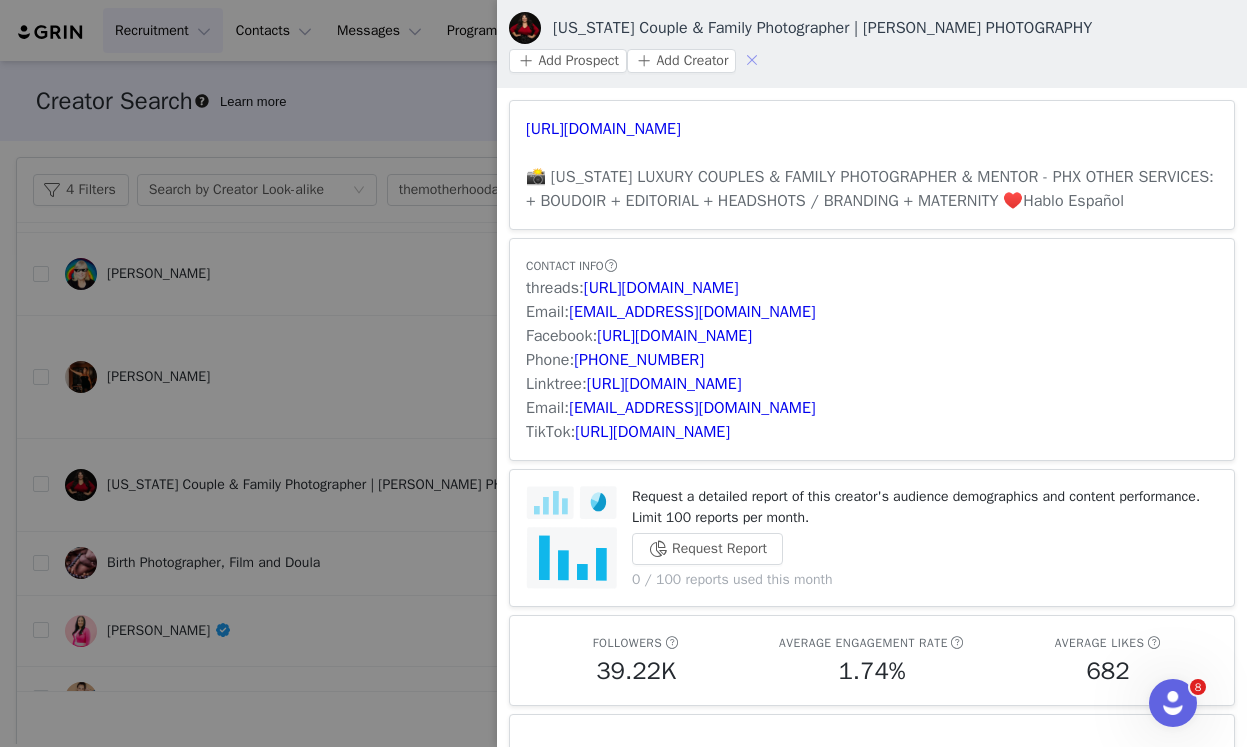 click at bounding box center (752, 60) 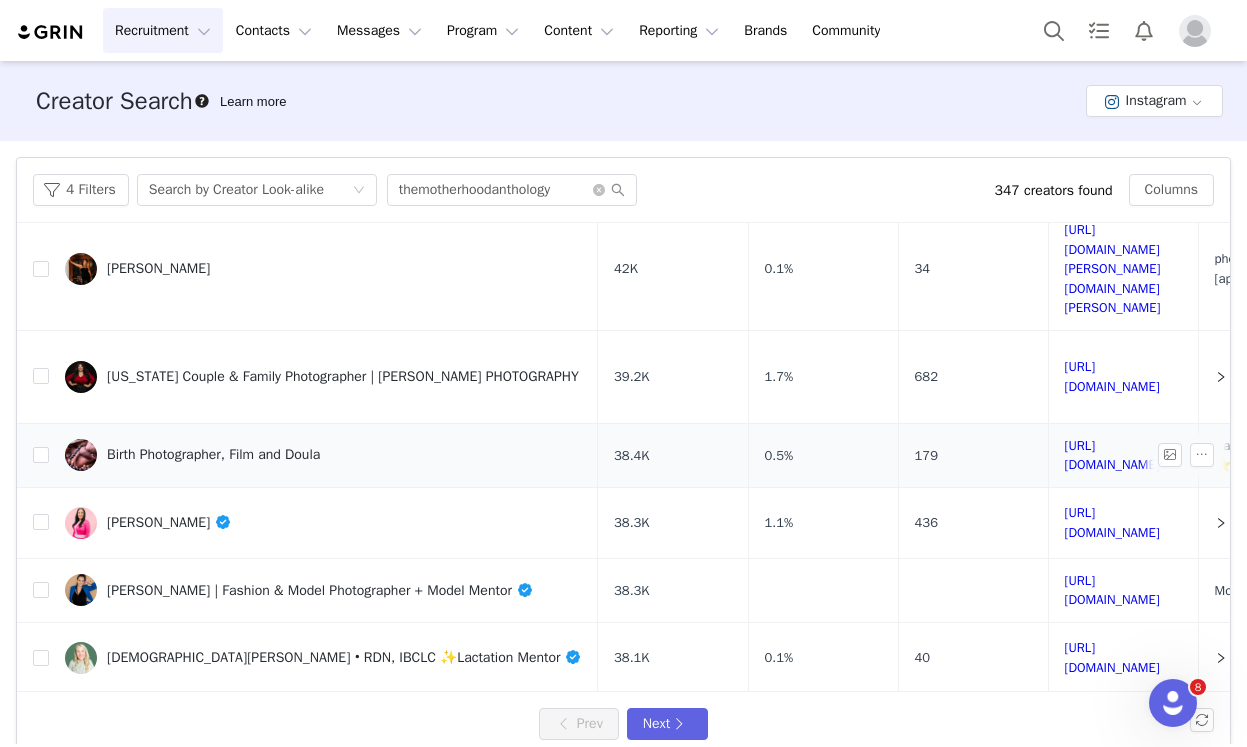 scroll, scrollTop: 442, scrollLeft: 0, axis: vertical 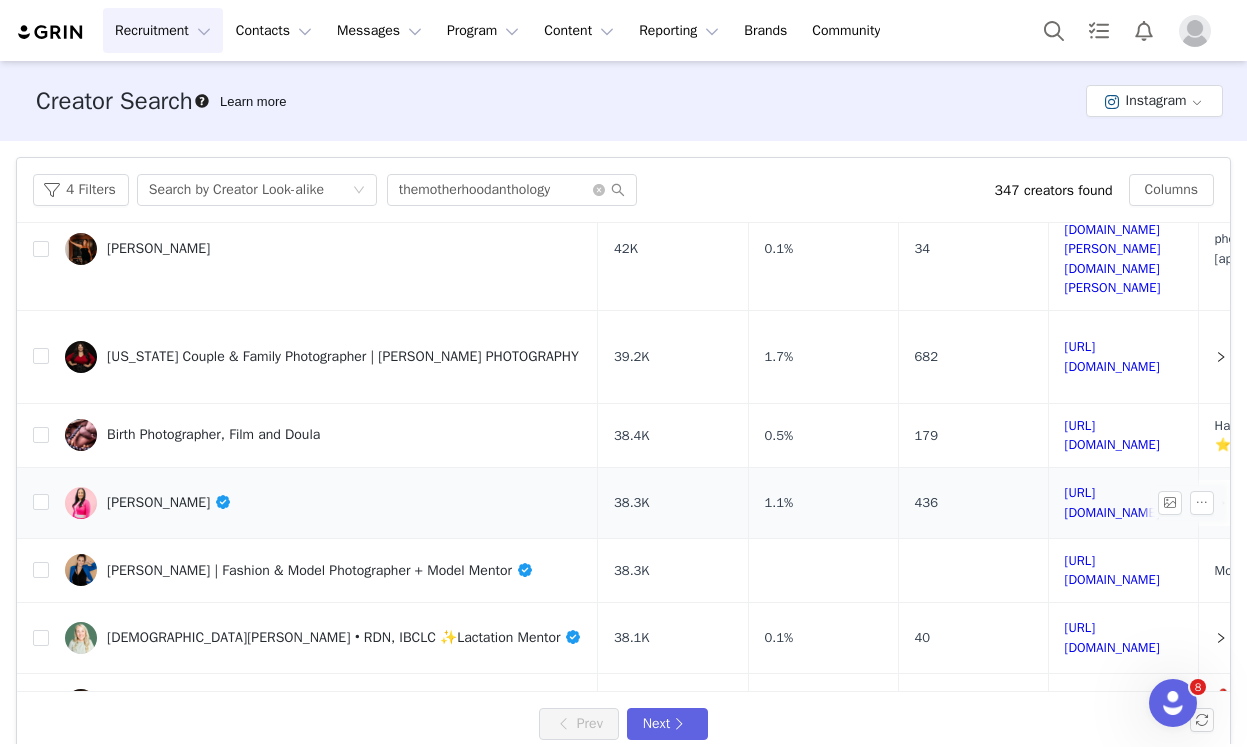 click on "[PERSON_NAME]" at bounding box center [169, 502] 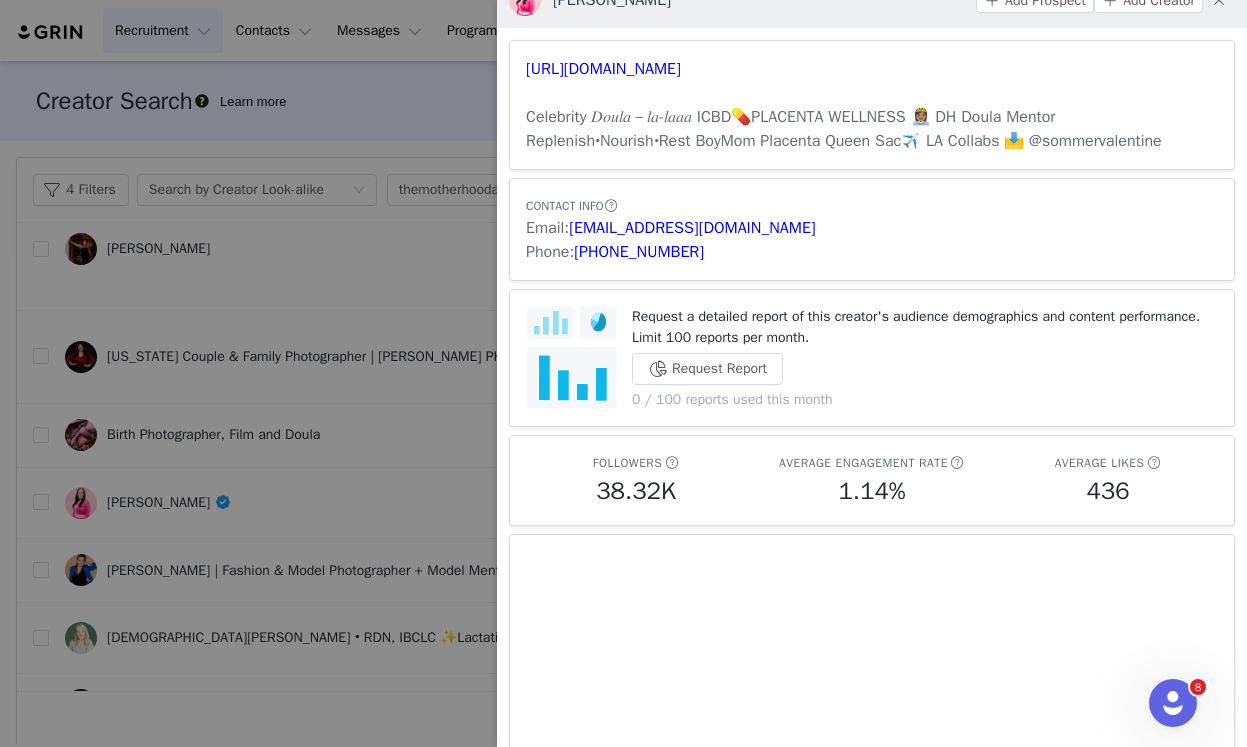 scroll, scrollTop: 0, scrollLeft: 0, axis: both 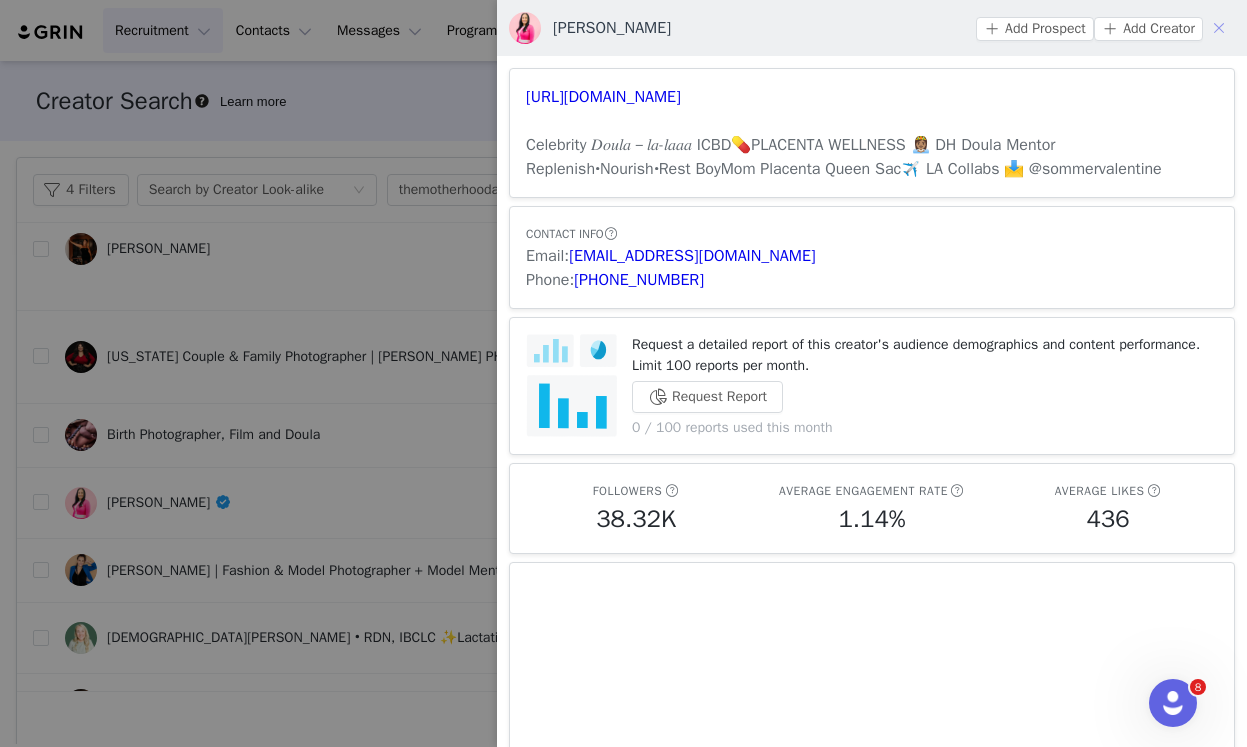 click at bounding box center (1219, 28) 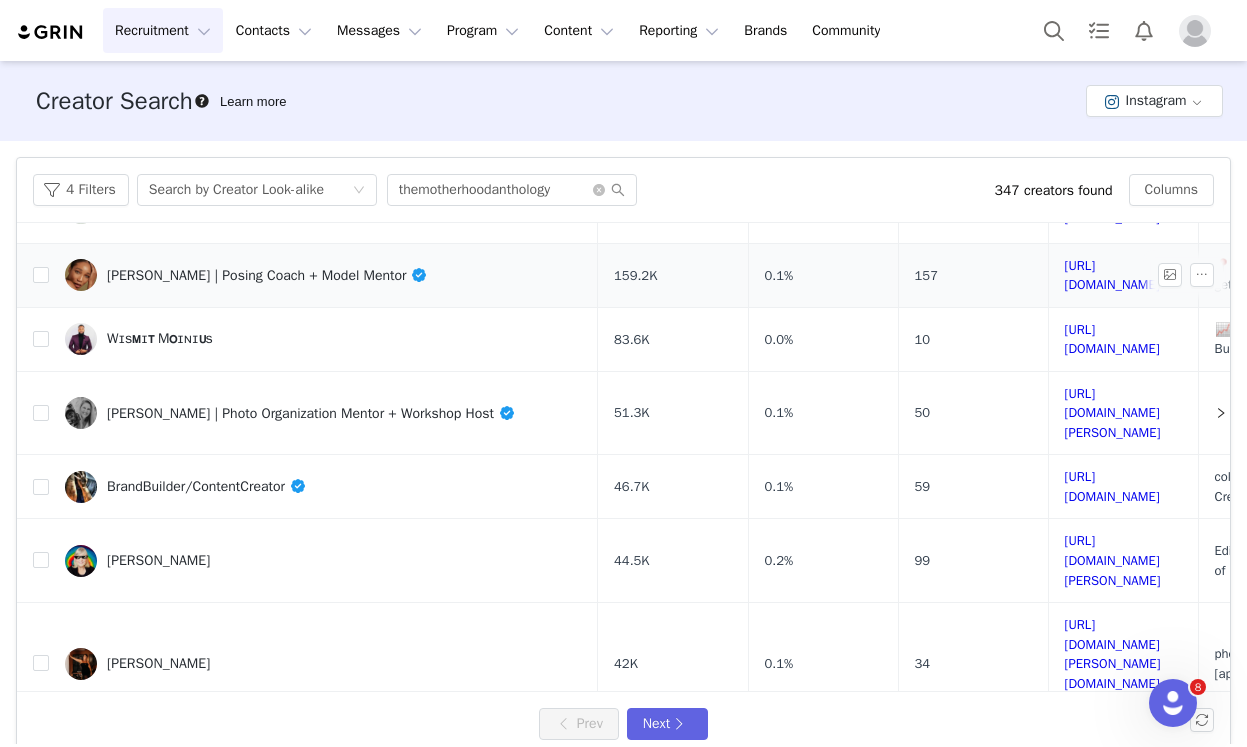 scroll, scrollTop: 945, scrollLeft: 0, axis: vertical 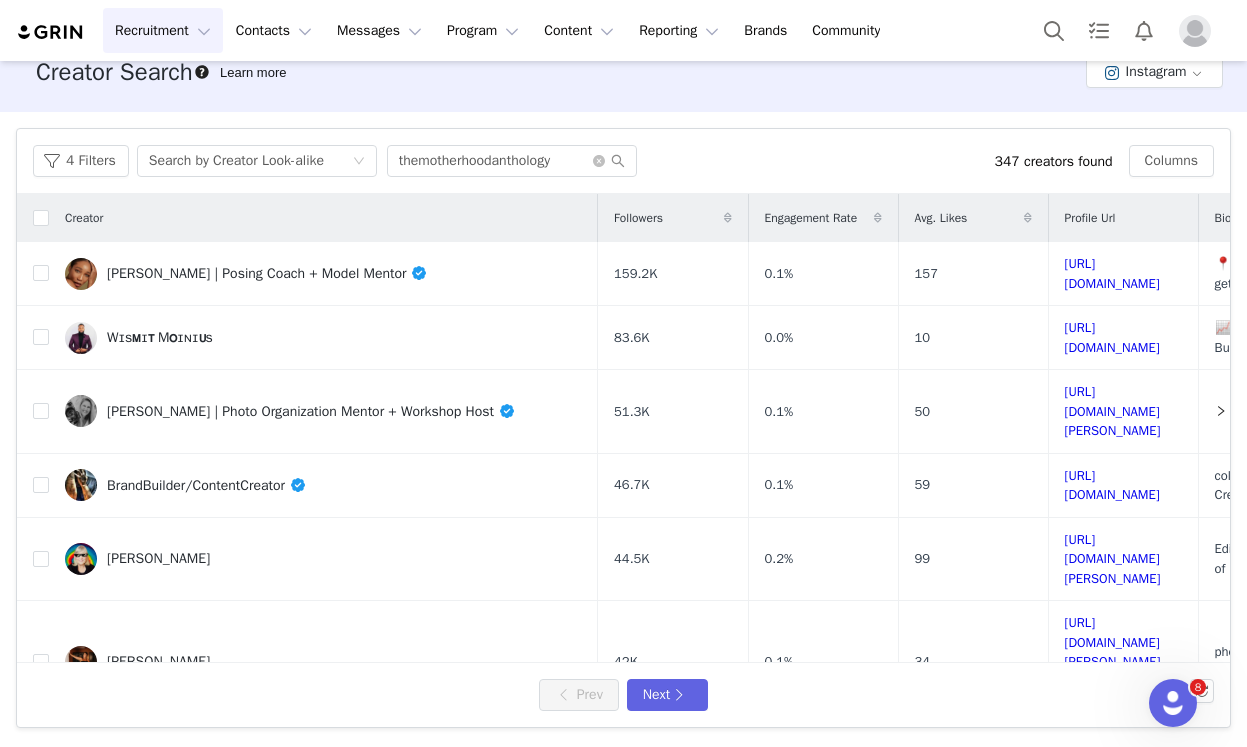 click on "Recruitment Recruitment" at bounding box center [163, 30] 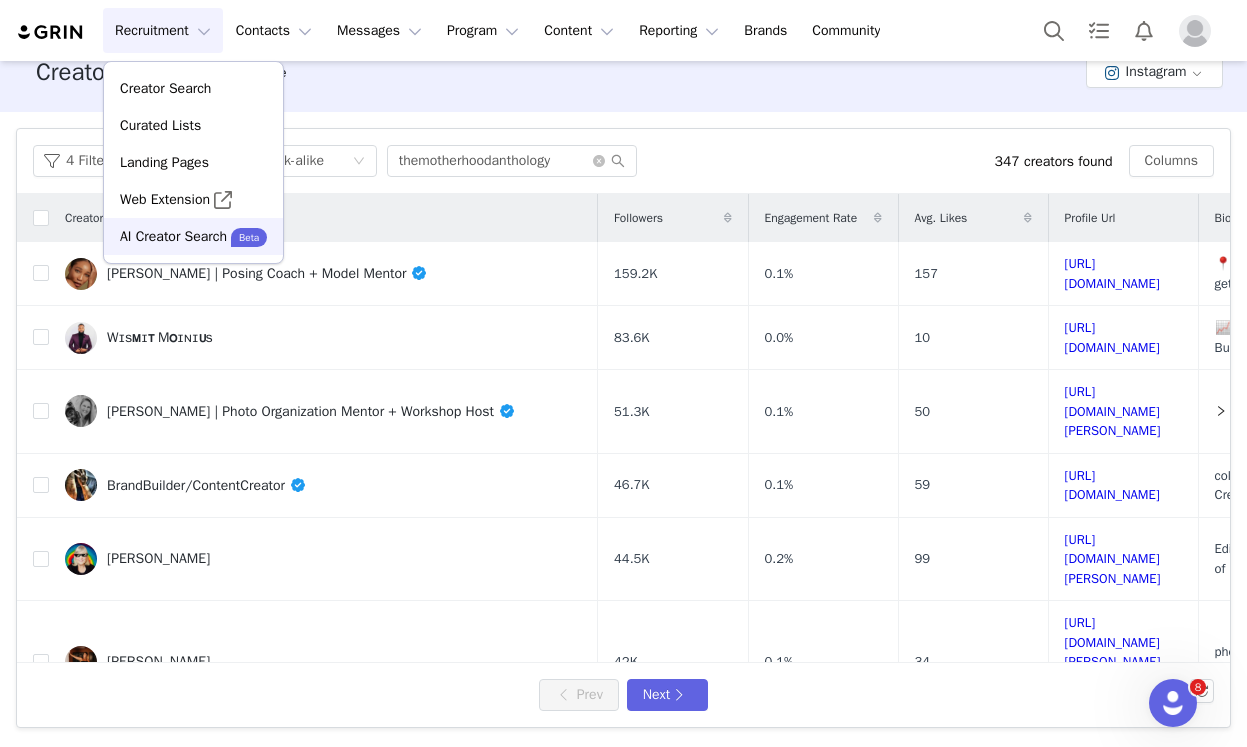 click on "AI Creator Search" at bounding box center [173, 236] 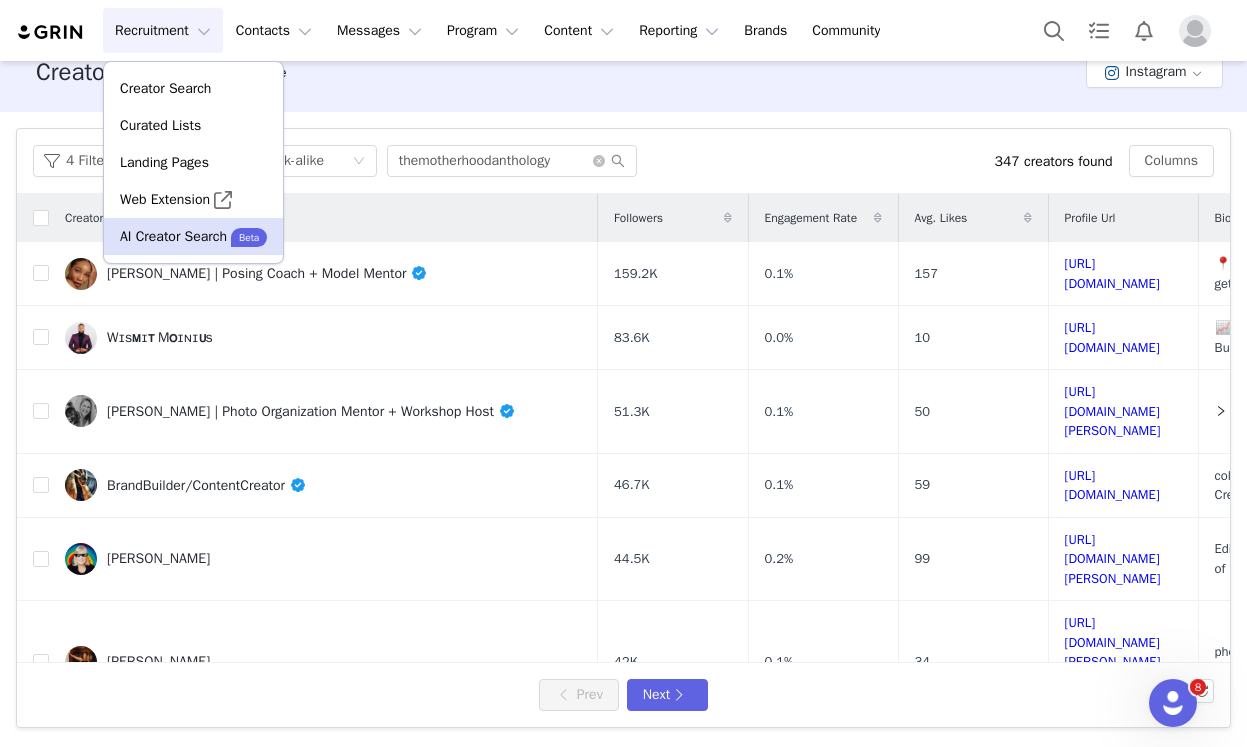 scroll, scrollTop: 0, scrollLeft: 0, axis: both 